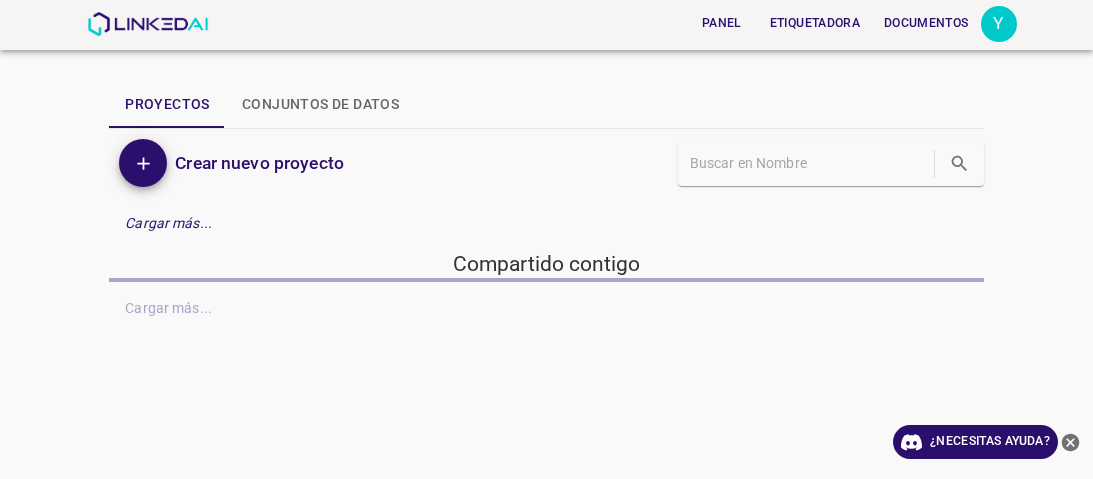 scroll, scrollTop: 0, scrollLeft: 0, axis: both 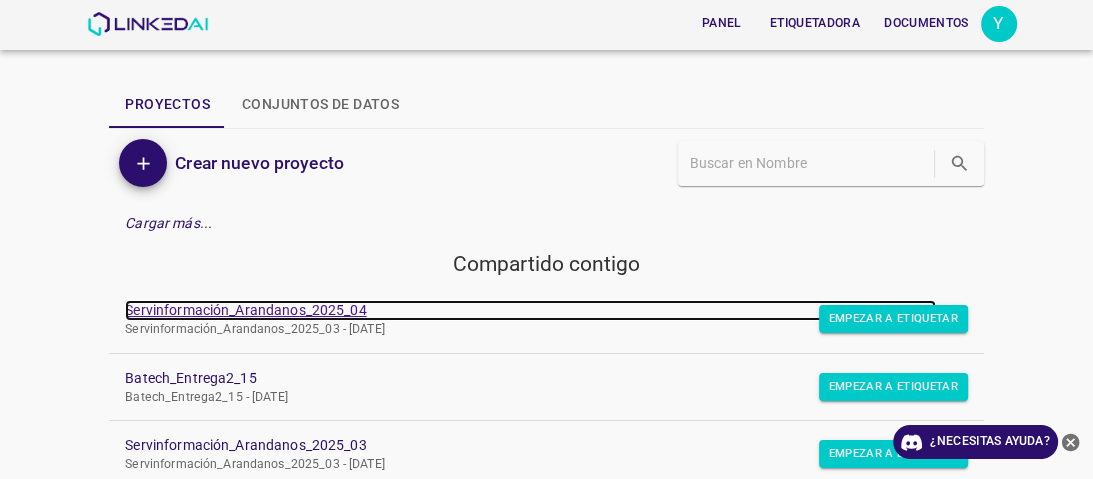 click on "Servinformación_Arandanos_2025_04" at bounding box center [245, 310] 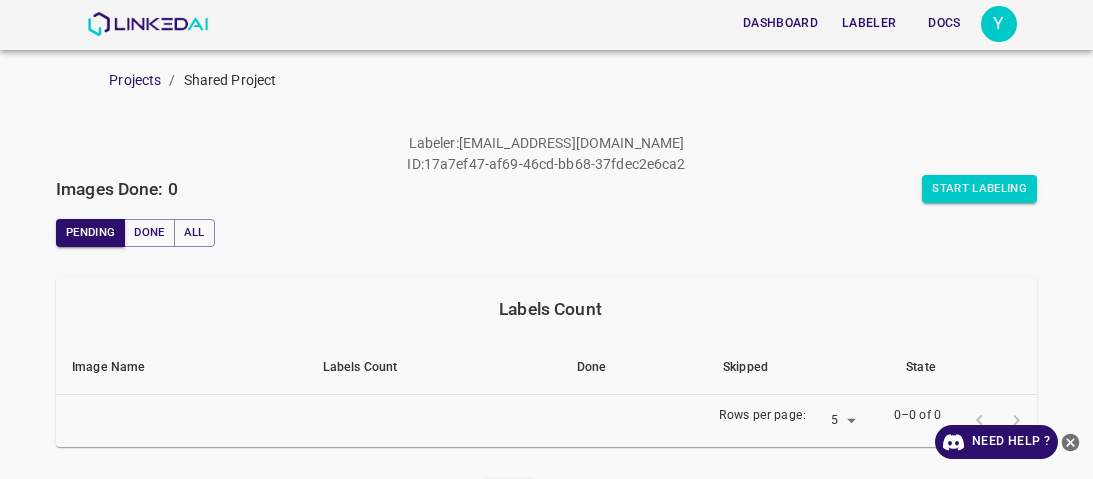 scroll, scrollTop: 0, scrollLeft: 0, axis: both 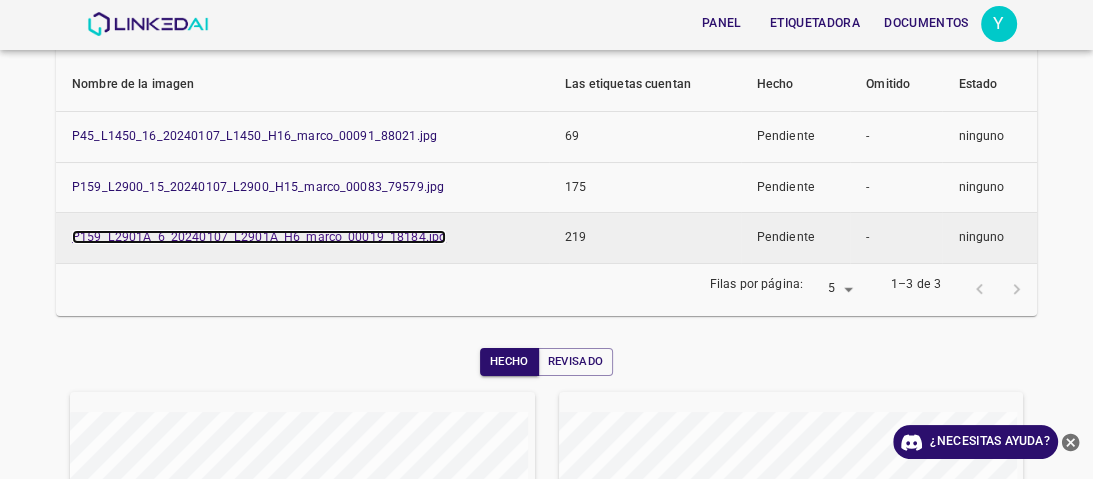 click on "P159_L2901A_6_20240107_L2901A_H6_marco_00019_18184.jpg" at bounding box center (259, 237) 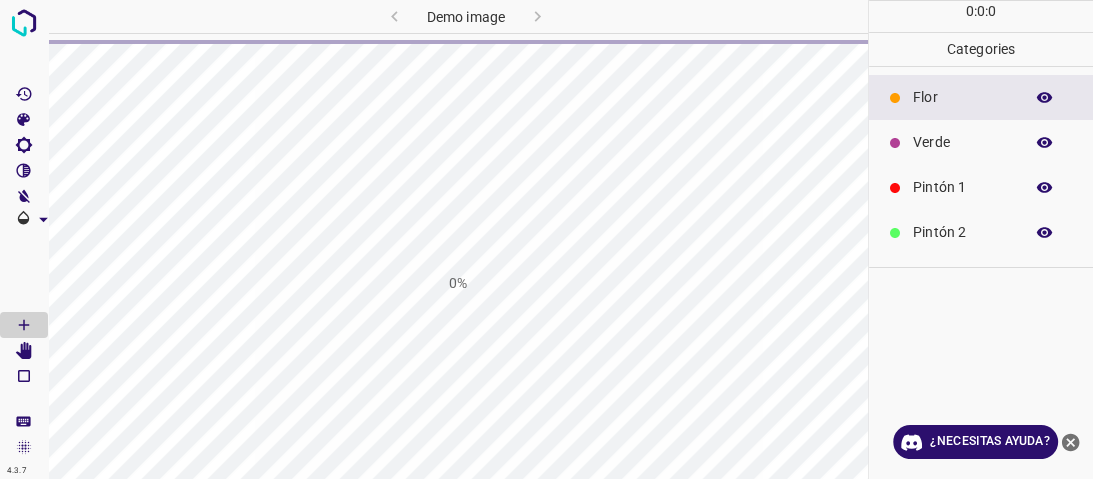scroll, scrollTop: 0, scrollLeft: 0, axis: both 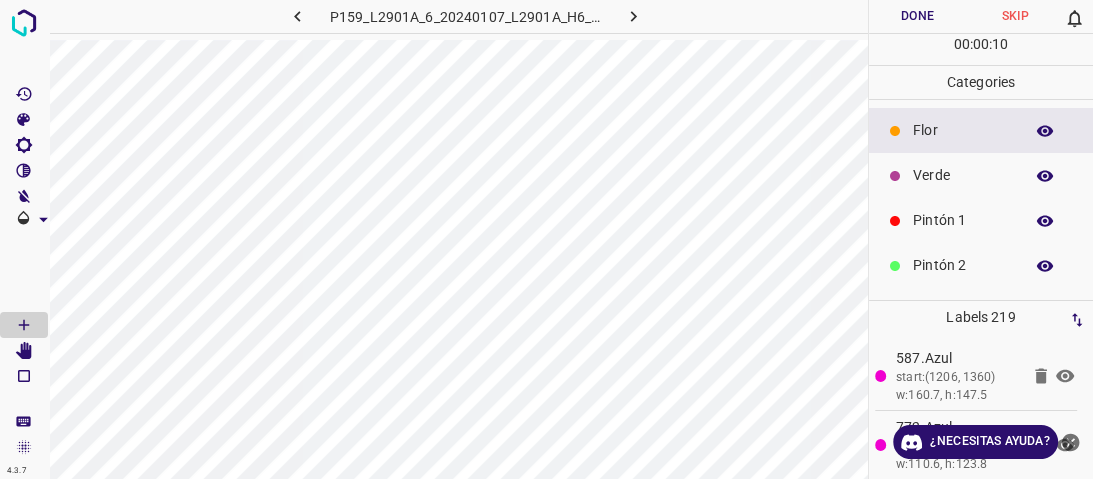 click on "Pintón 1" at bounding box center [981, 220] 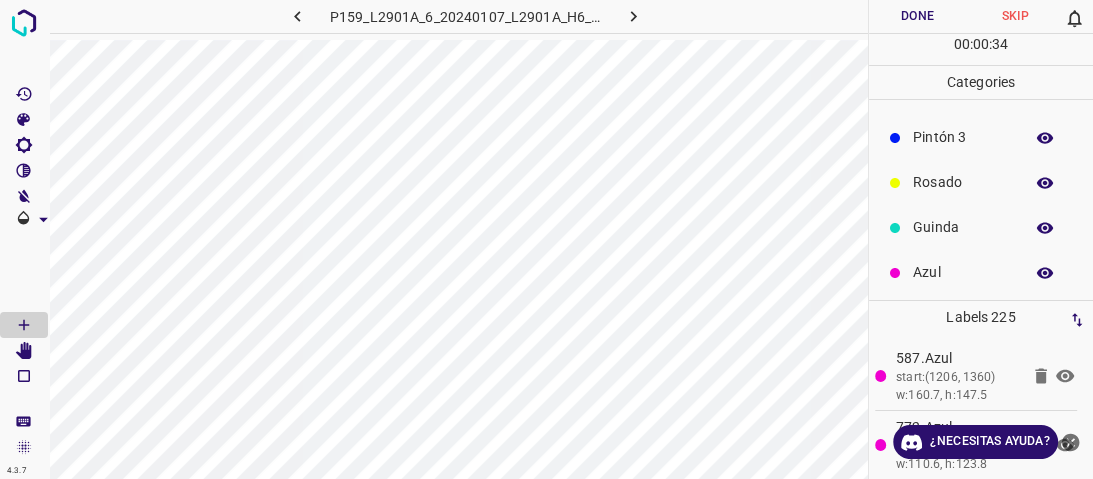 scroll, scrollTop: 176, scrollLeft: 0, axis: vertical 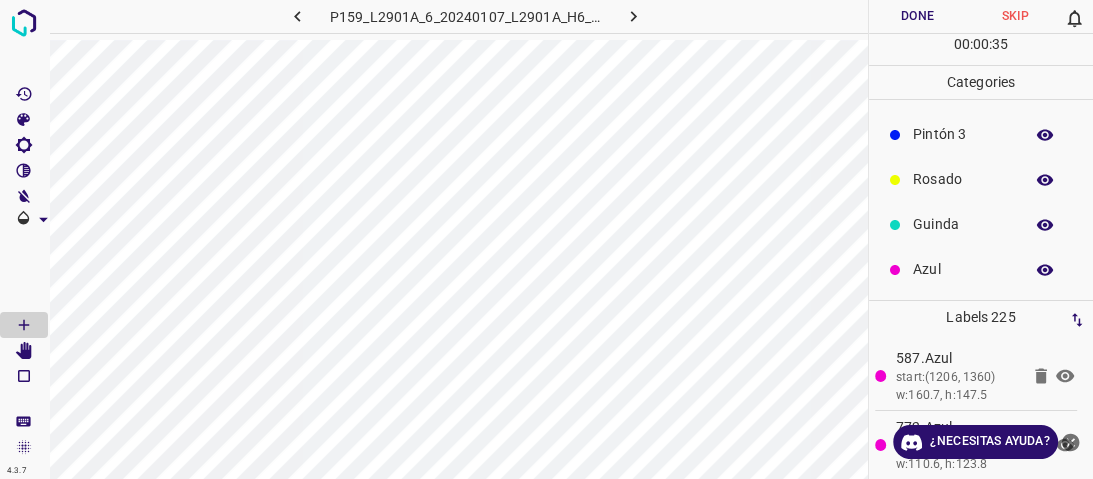 click on "Guinda" at bounding box center (963, 224) 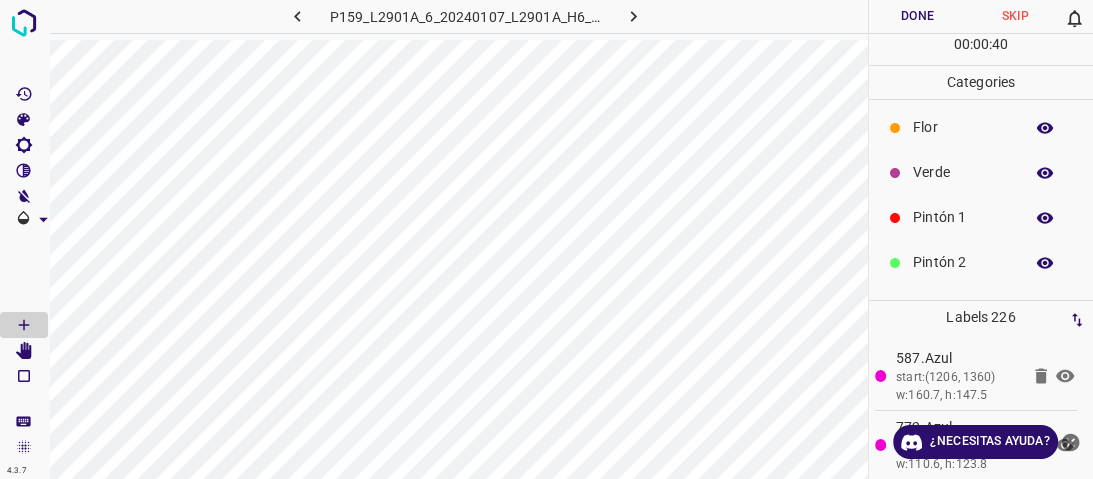 scroll, scrollTop: 0, scrollLeft: 0, axis: both 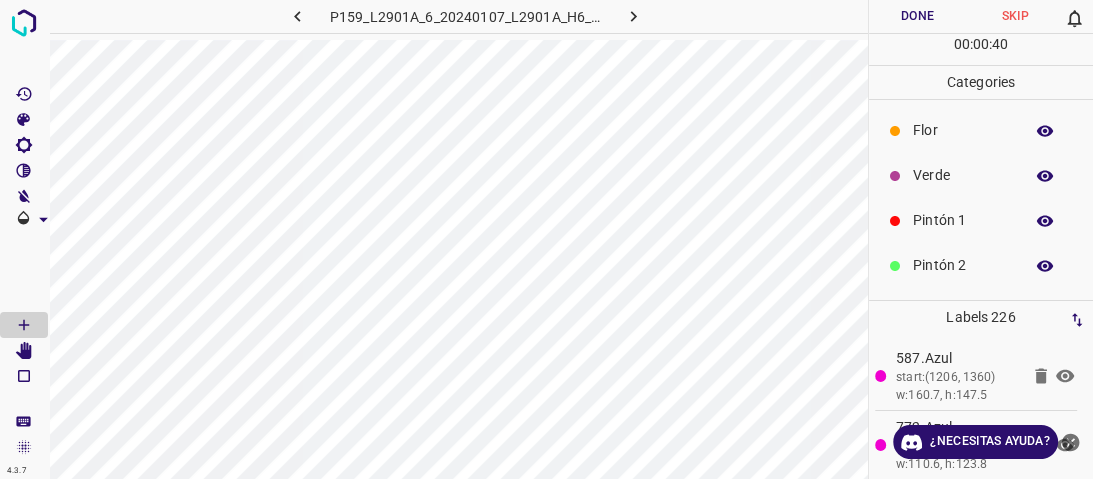 click on "Verde" at bounding box center (963, 175) 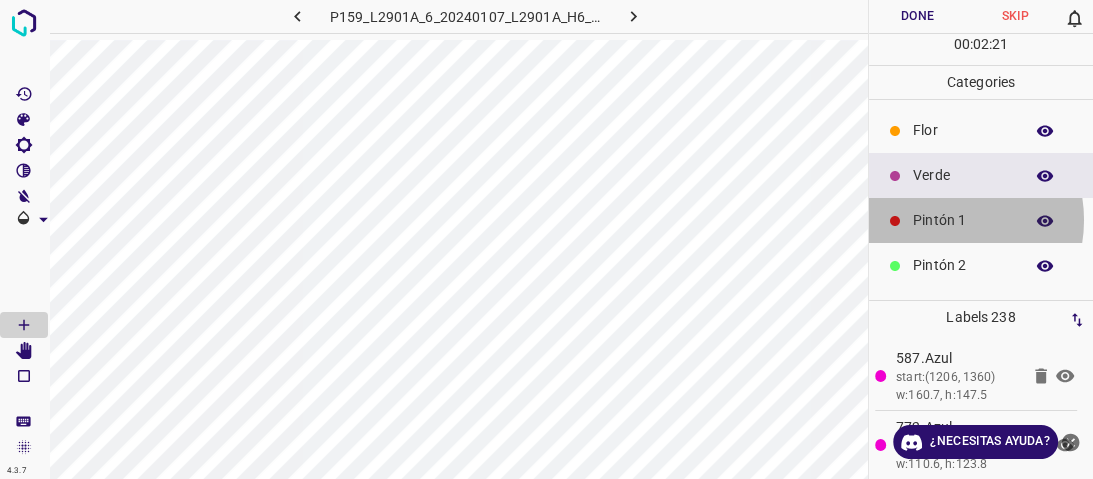 drag, startPoint x: 935, startPoint y: 221, endPoint x: 900, endPoint y: 217, distance: 35.22783 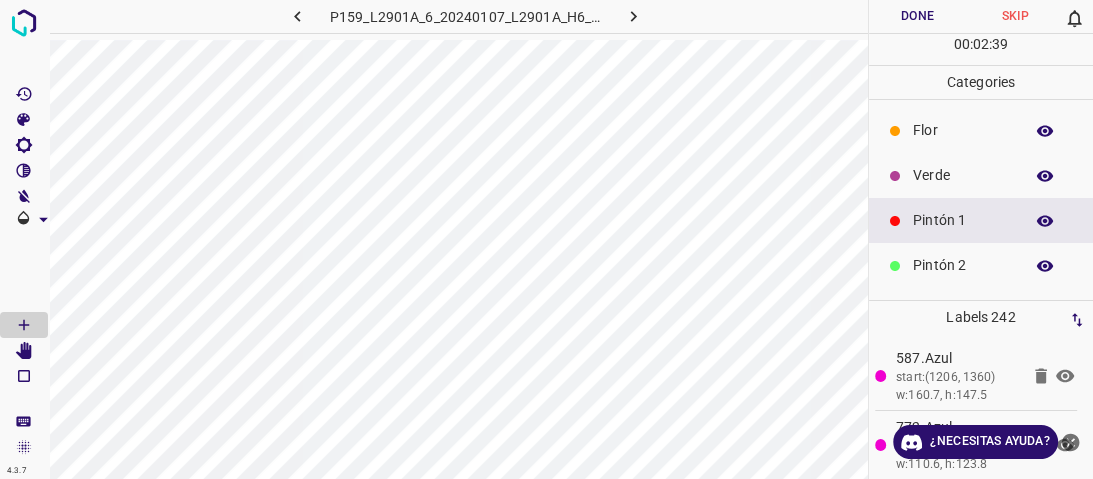 click on "Verde" at bounding box center [981, 175] 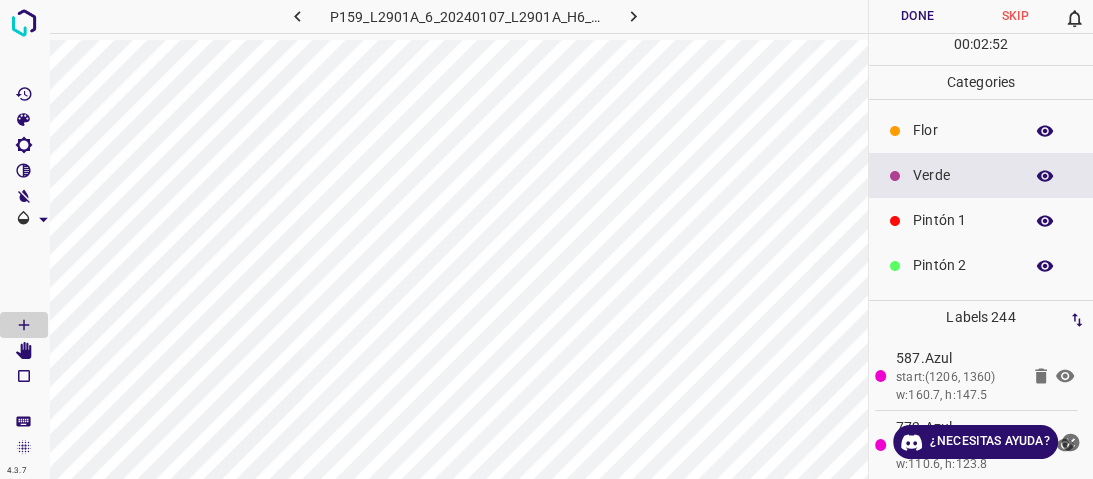 click on "Pintón 2" at bounding box center (963, 265) 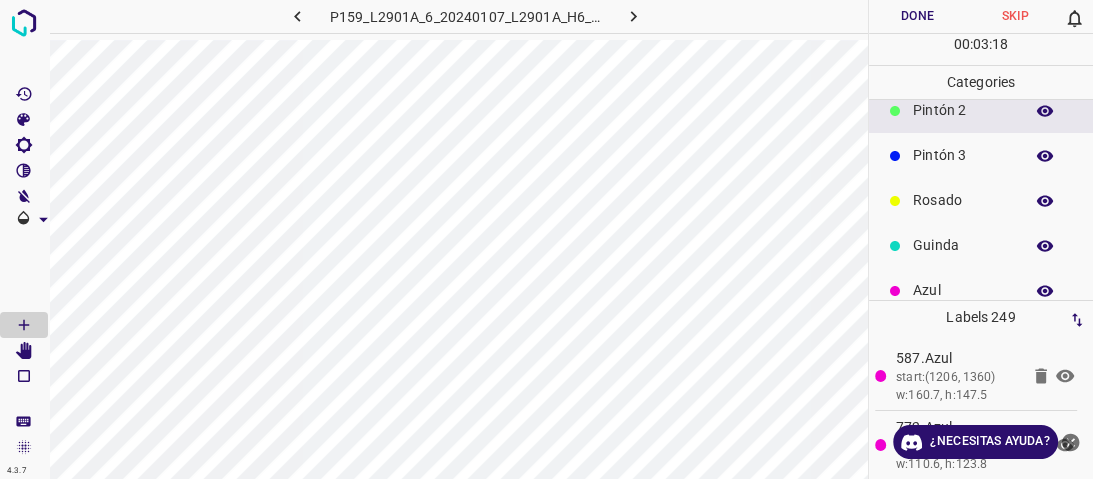 scroll, scrollTop: 160, scrollLeft: 0, axis: vertical 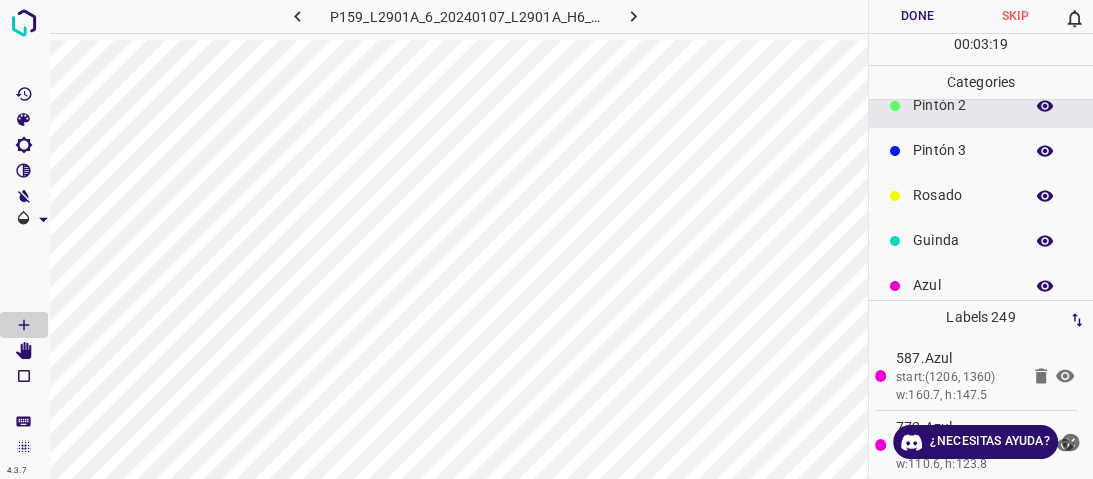 click on "Pintón 3" at bounding box center (963, 150) 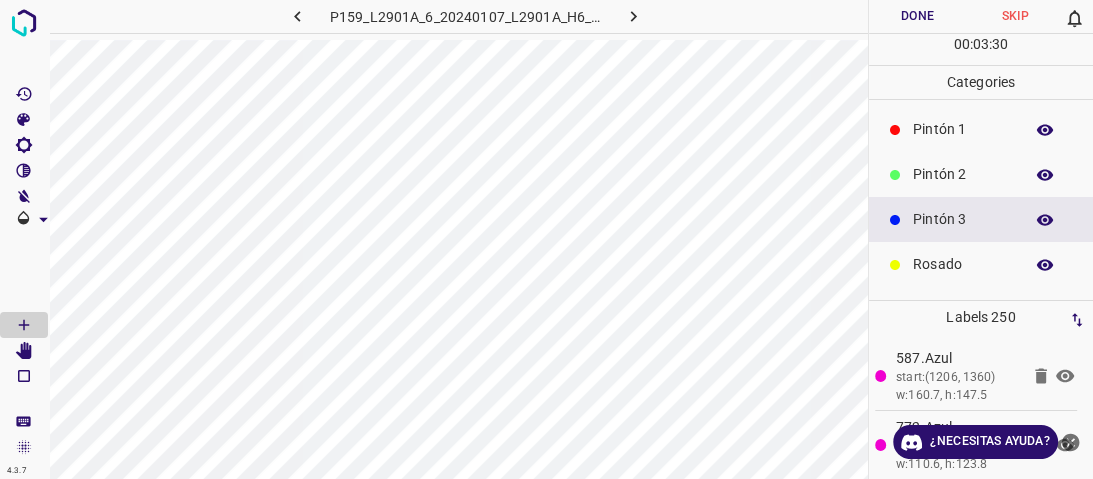 scroll, scrollTop: 0, scrollLeft: 0, axis: both 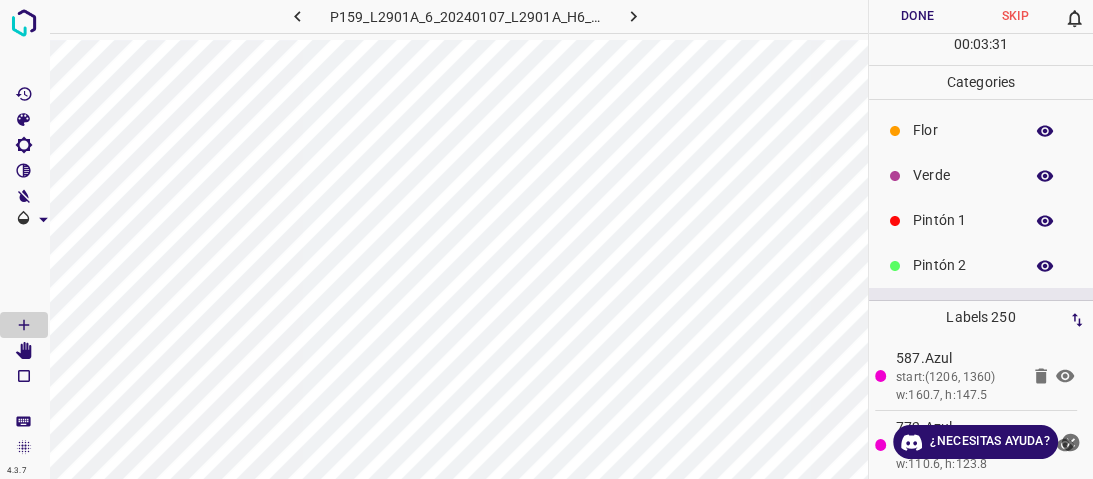 click on "Pintón 1" at bounding box center [963, 220] 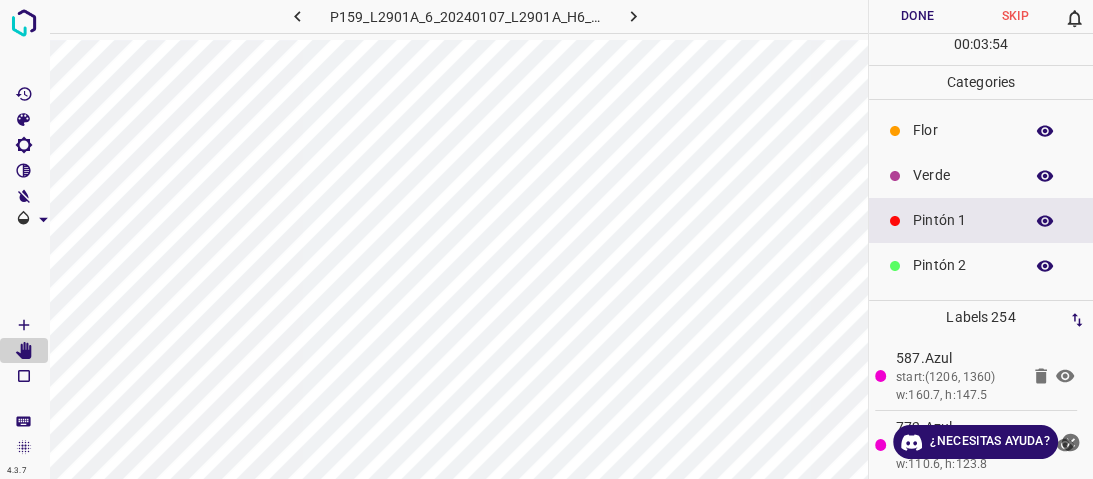 click on "Verde" at bounding box center [981, 175] 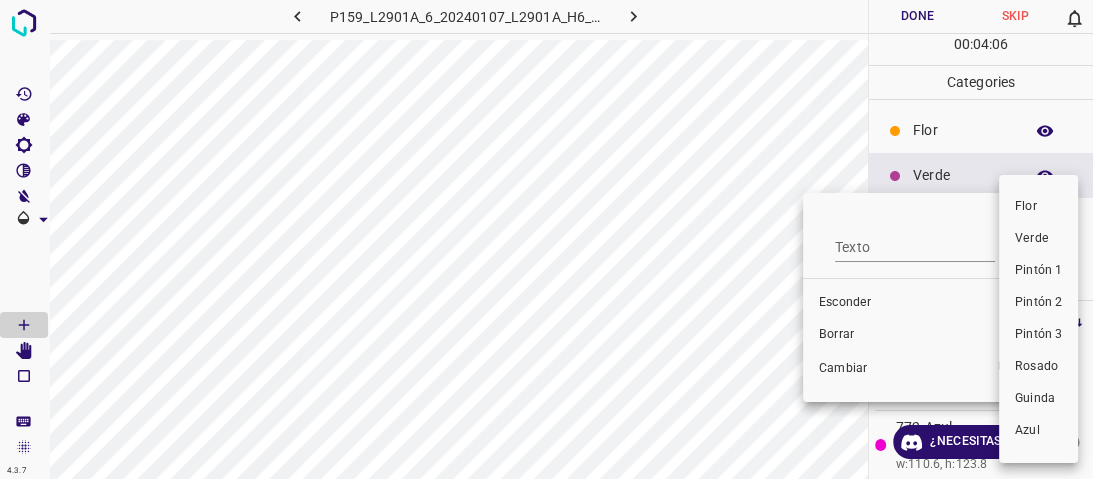 click on "Pintón 1" at bounding box center [1038, 270] 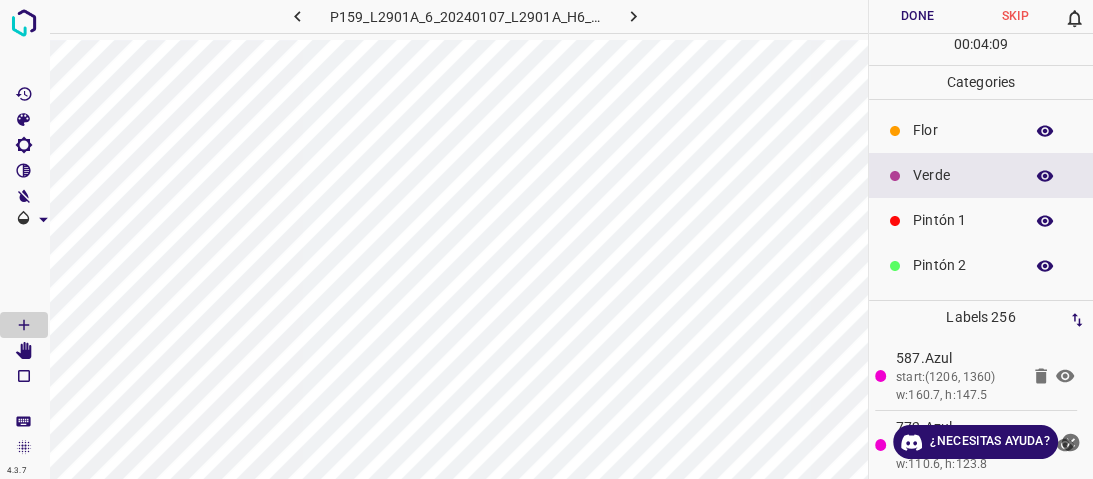 click on "Pintón 2" at bounding box center (963, 265) 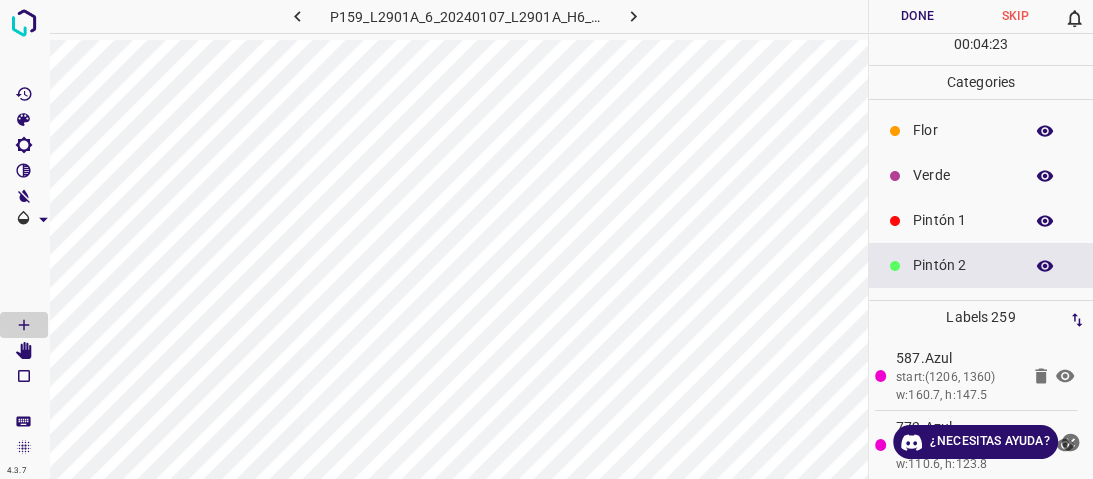 click on "Verde" at bounding box center (963, 175) 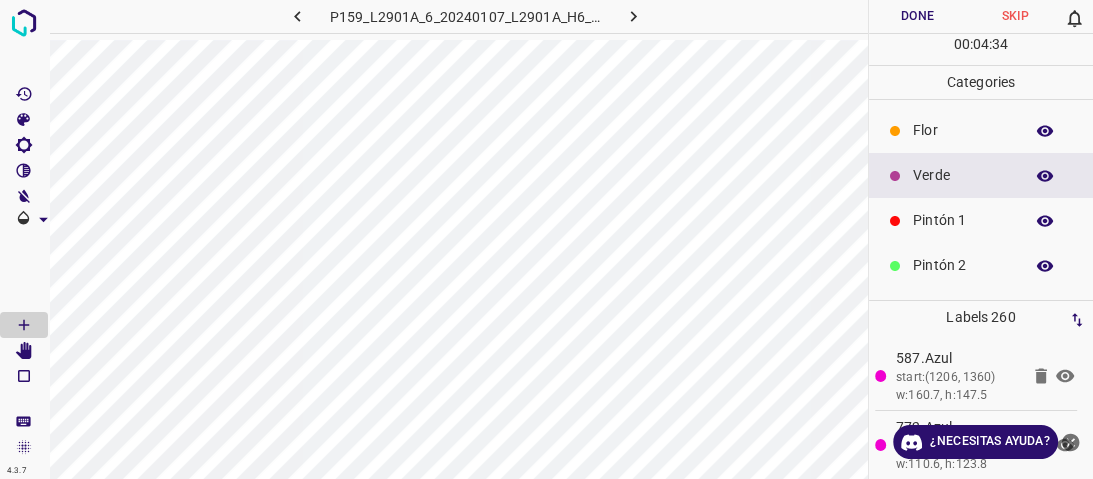 click on "Flor" at bounding box center [963, 130] 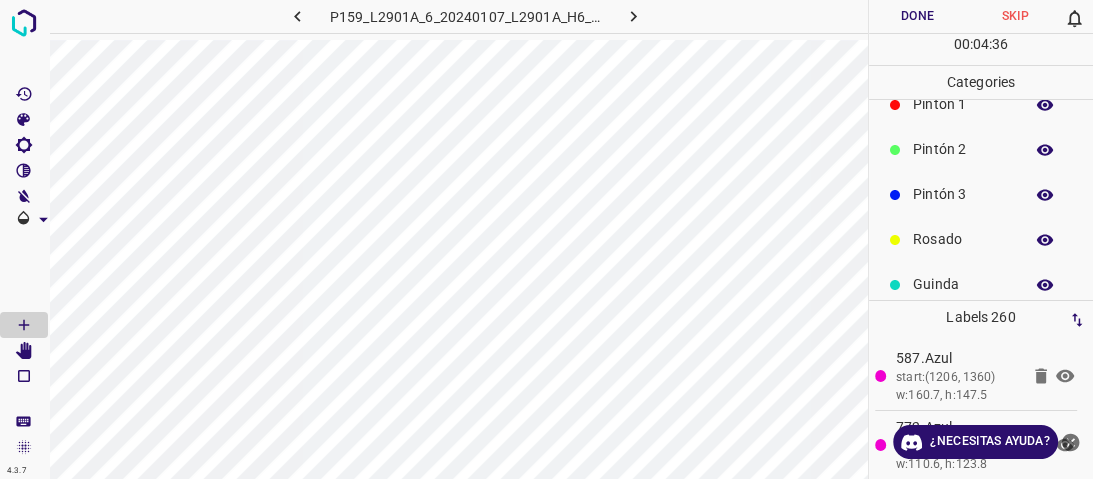 scroll, scrollTop: 80, scrollLeft: 0, axis: vertical 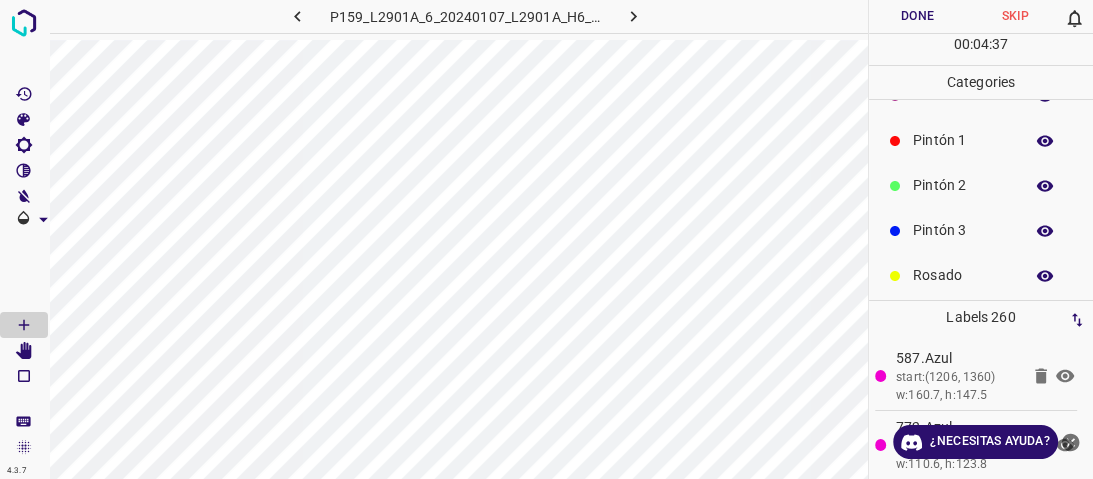 click on "Pintón 1" at bounding box center [963, 140] 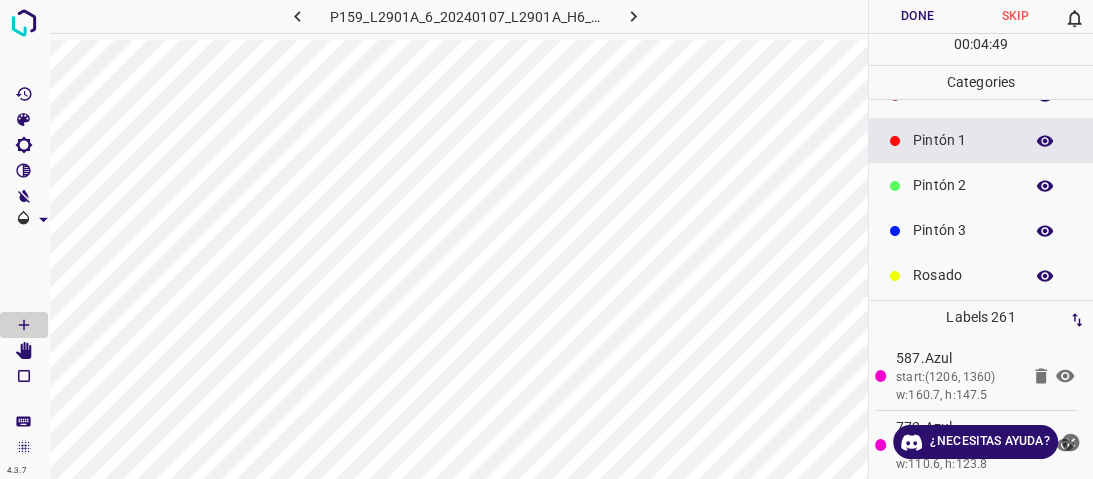 scroll, scrollTop: 0, scrollLeft: 0, axis: both 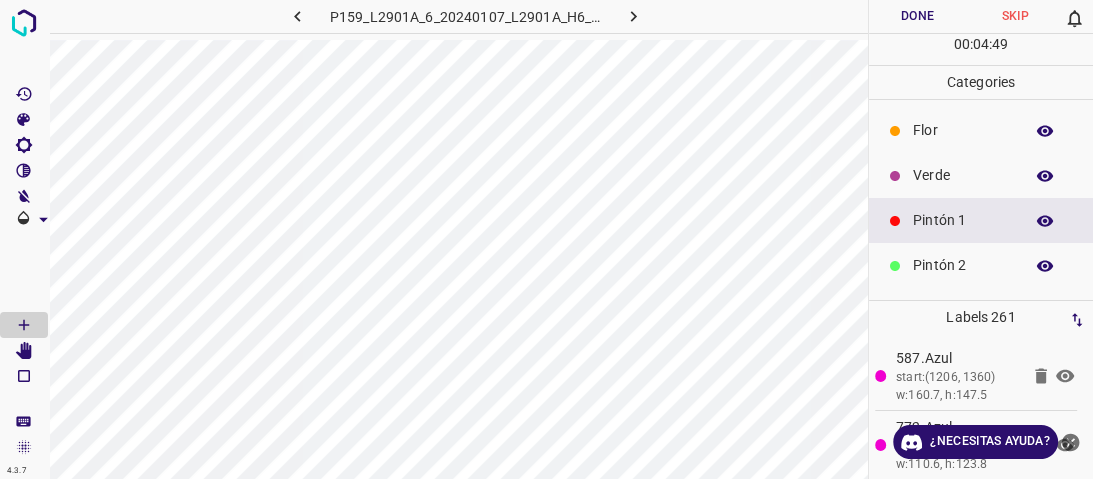 click on "Verde" at bounding box center (981, 175) 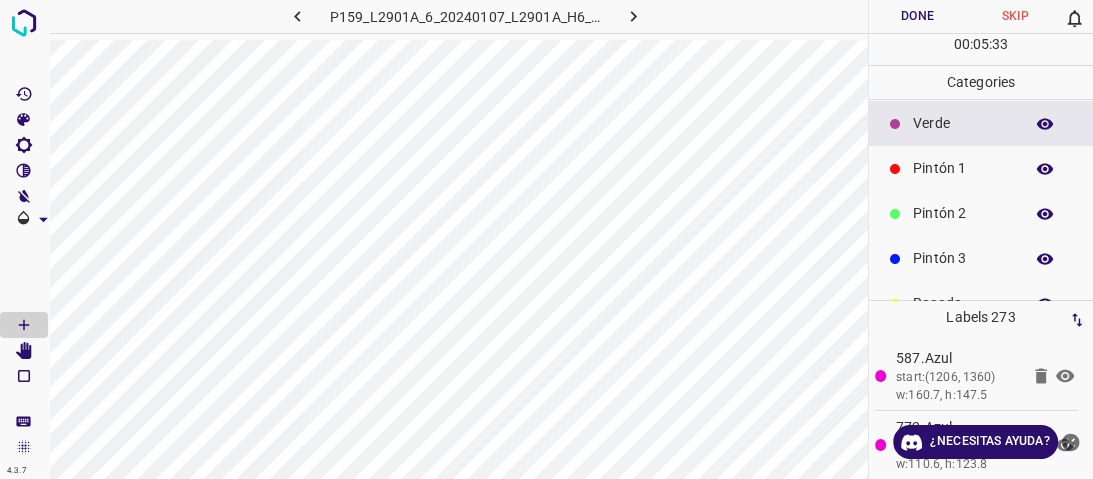 scroll, scrollTop: 80, scrollLeft: 0, axis: vertical 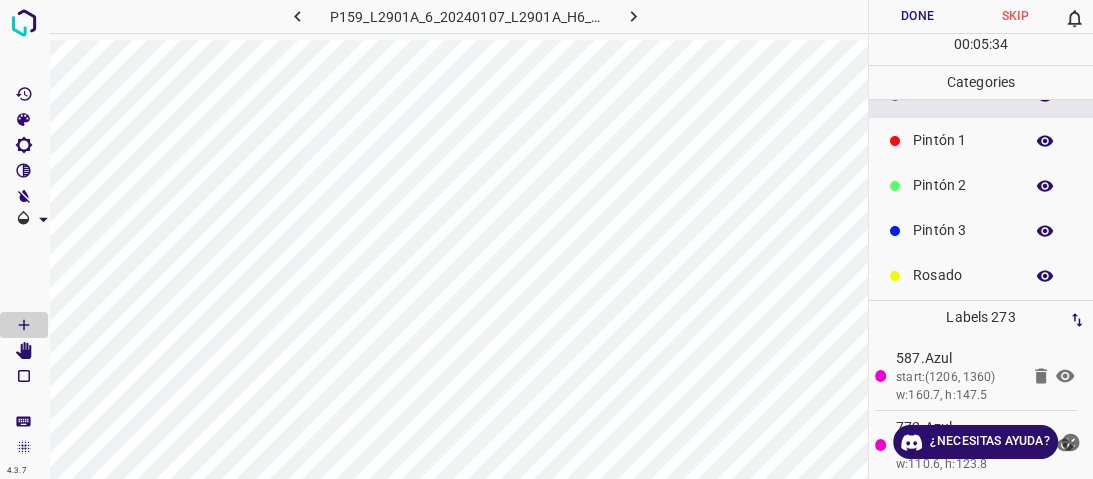 click on "Pintón 1" at bounding box center (963, 140) 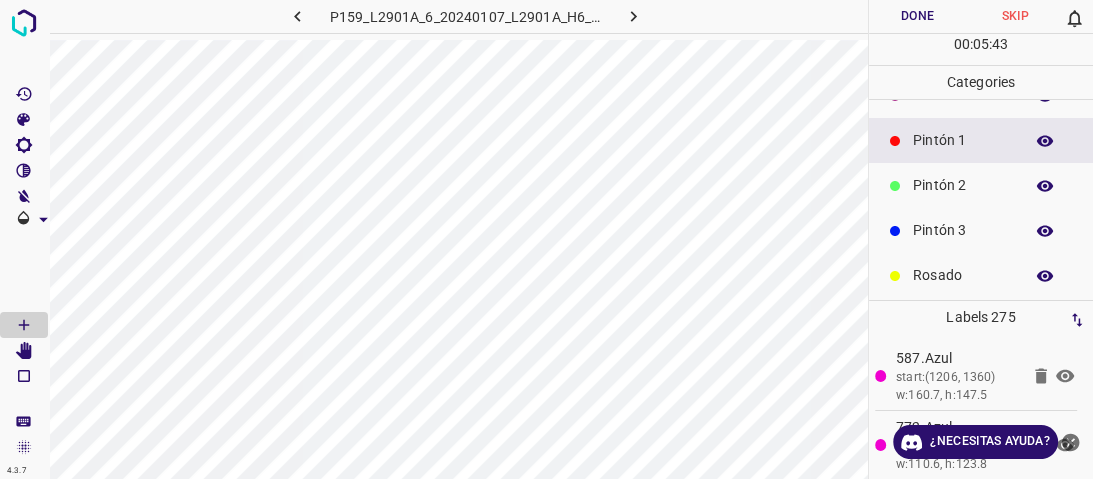 scroll, scrollTop: 0, scrollLeft: 0, axis: both 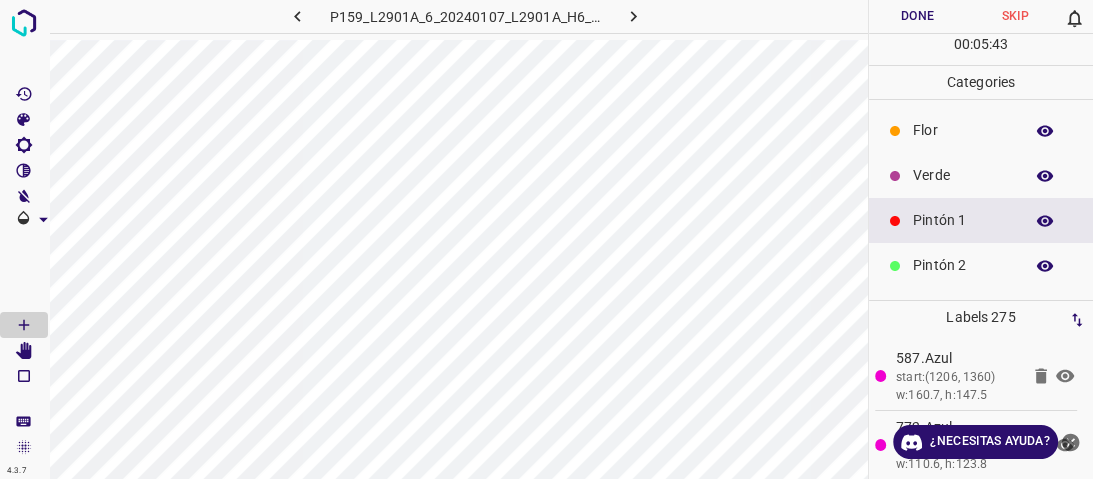 click on "Verde" at bounding box center [963, 175] 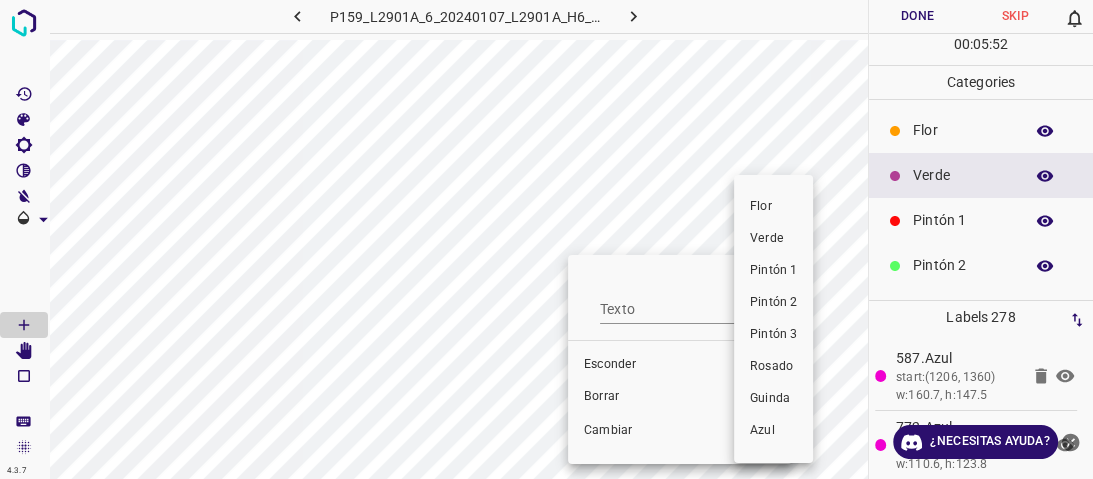 click on "Pintón 1" at bounding box center (773, 270) 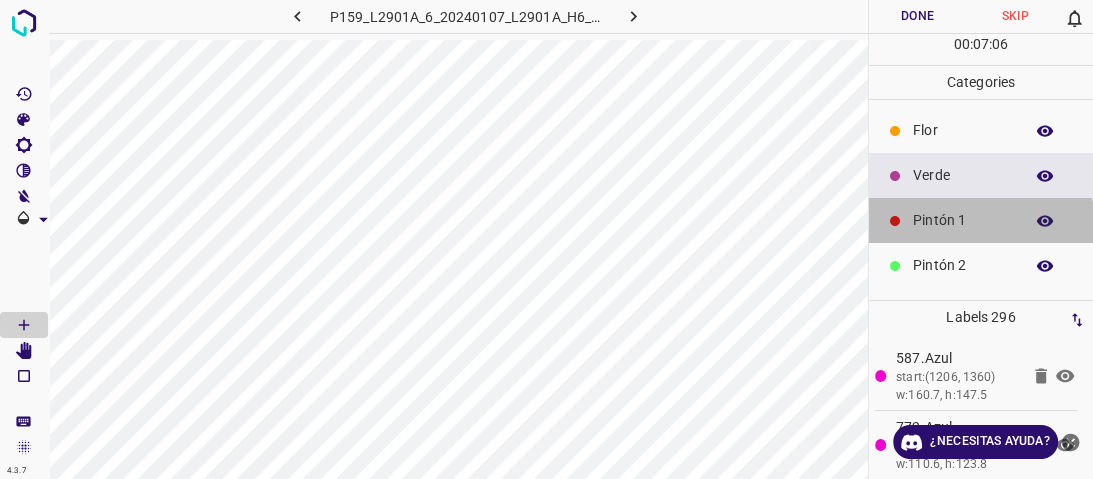 drag, startPoint x: 979, startPoint y: 224, endPoint x: 1020, endPoint y: 280, distance: 69.40461 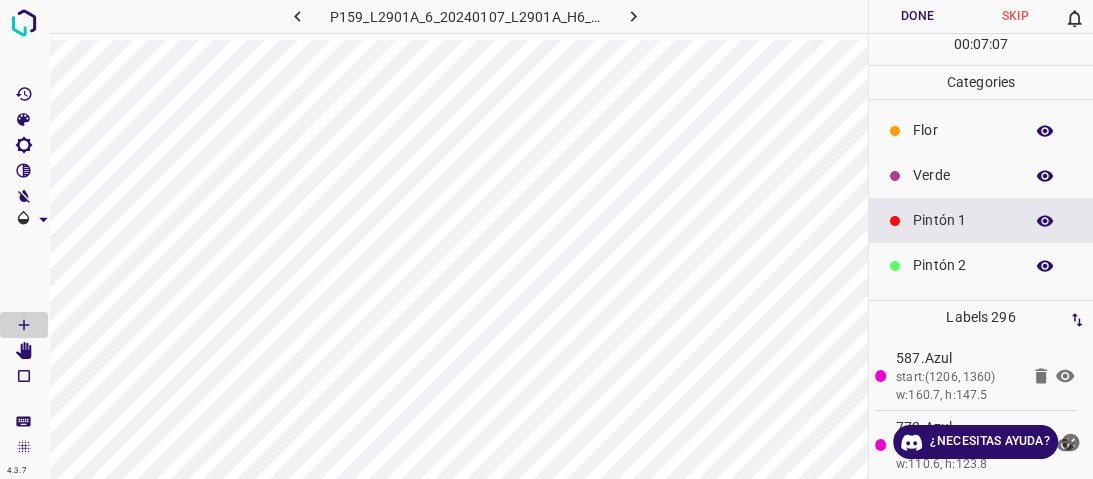 scroll, scrollTop: 176, scrollLeft: 0, axis: vertical 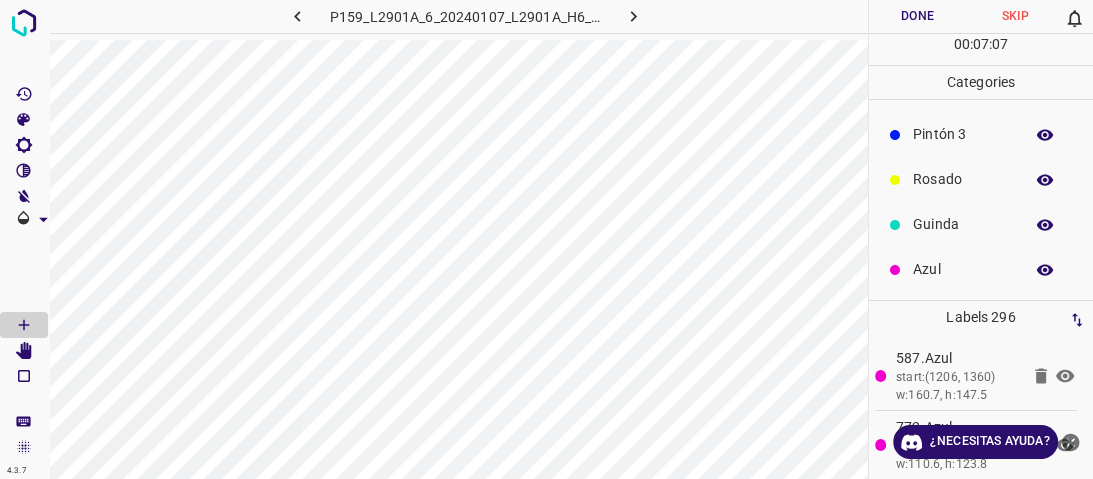 click on "Pintón 3" at bounding box center (963, 134) 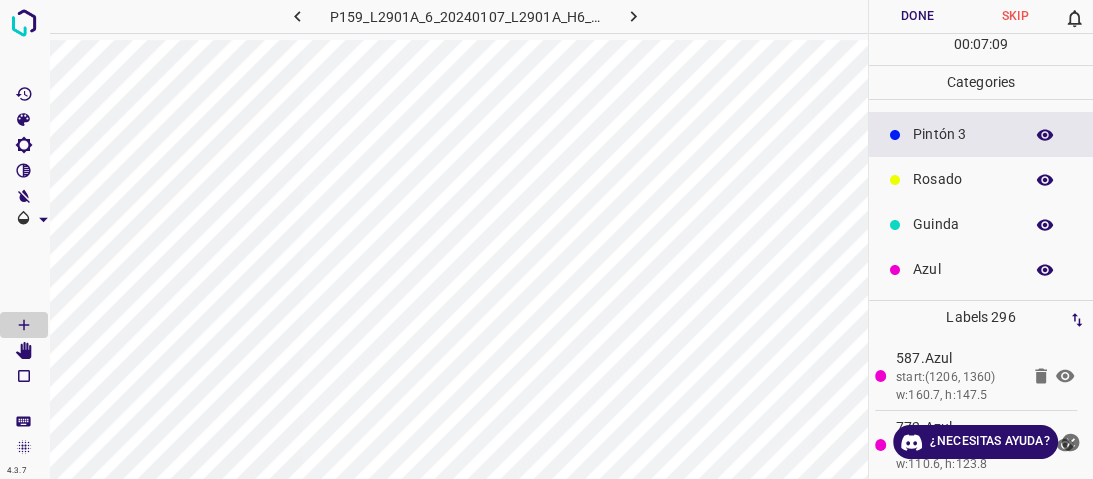 scroll, scrollTop: 96, scrollLeft: 0, axis: vertical 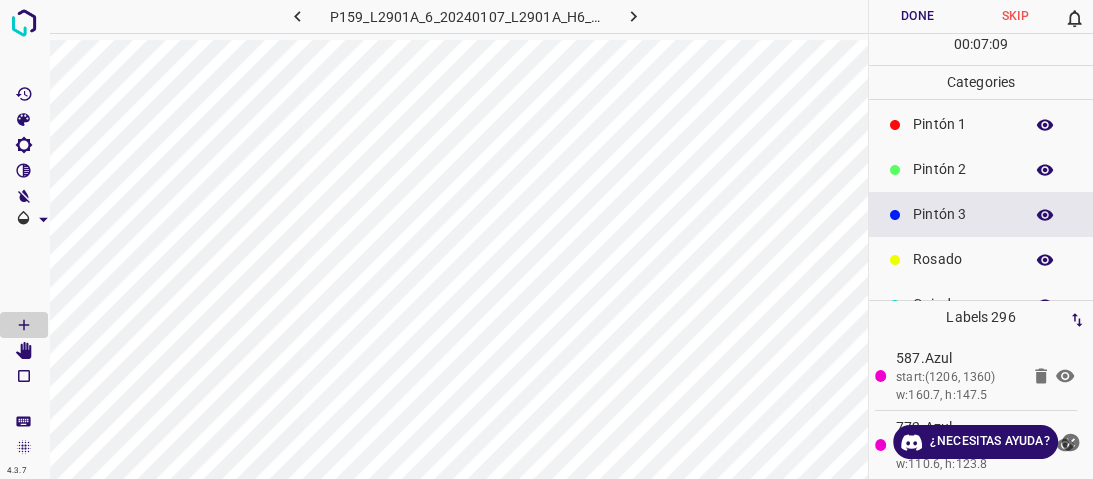 click on "Pintón 2" at bounding box center (981, 169) 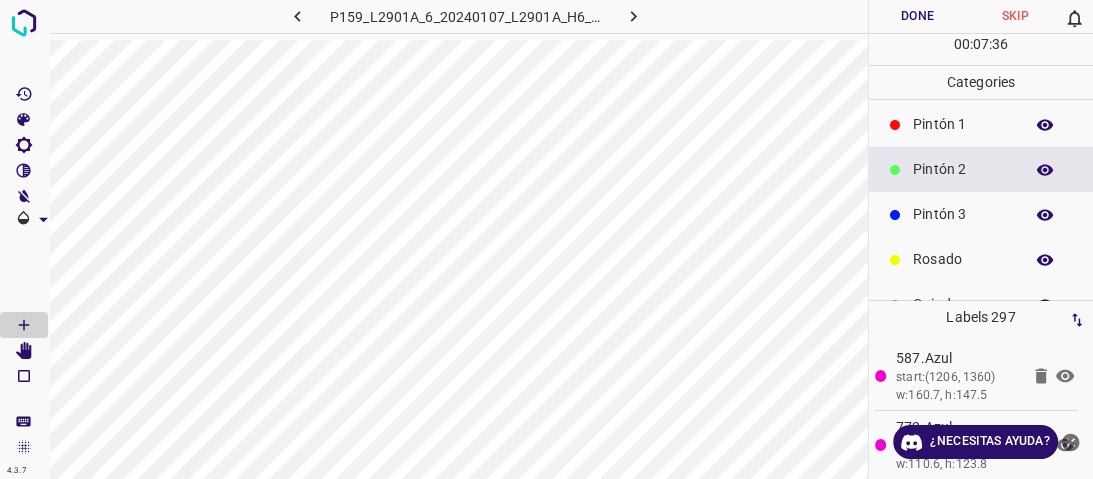 scroll, scrollTop: 16, scrollLeft: 0, axis: vertical 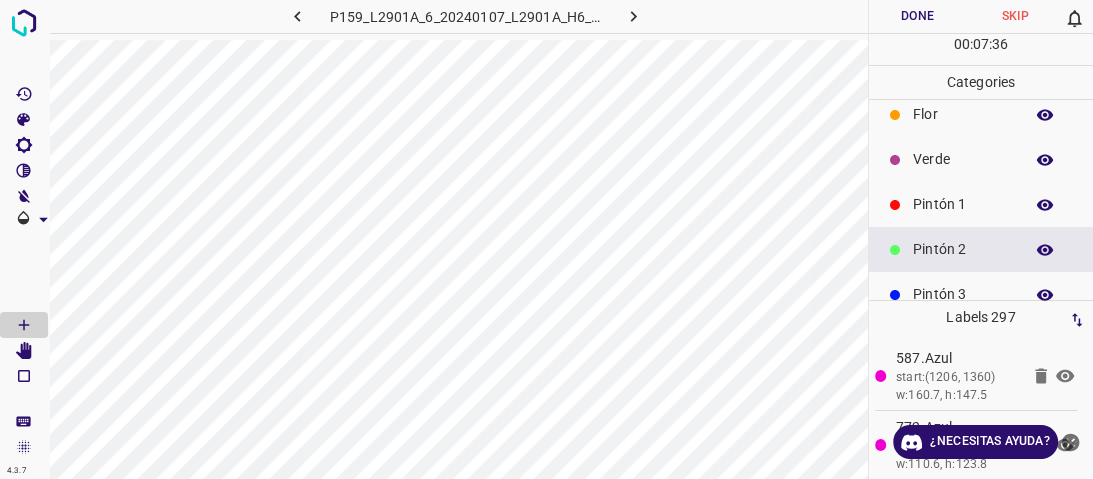click on "Verde" at bounding box center (963, 159) 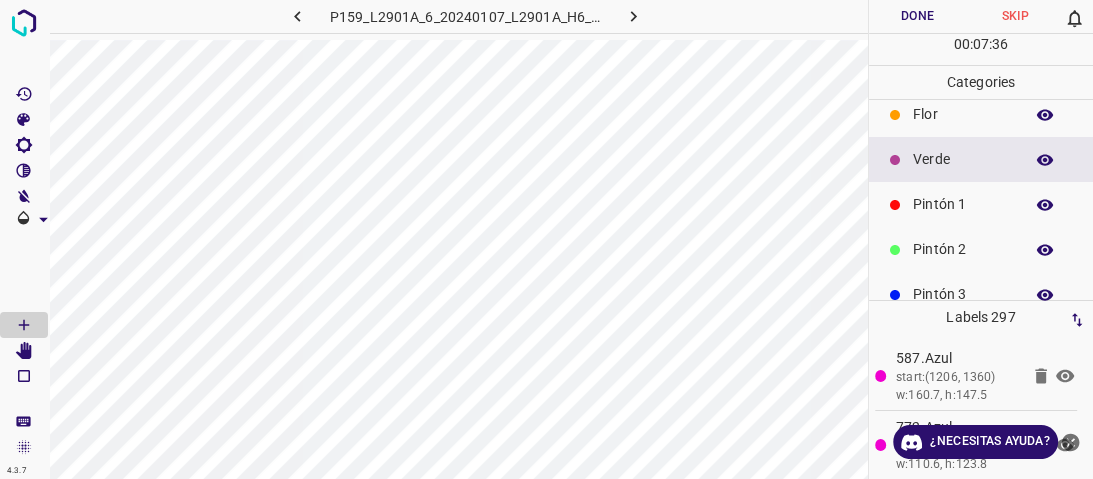 click at bounding box center [895, 205] 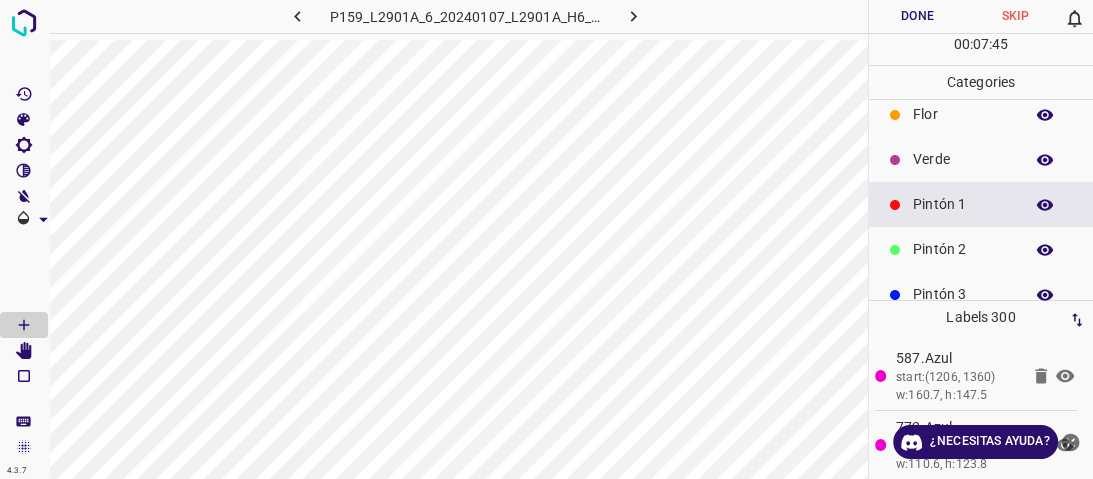click on "Verde" at bounding box center [981, 159] 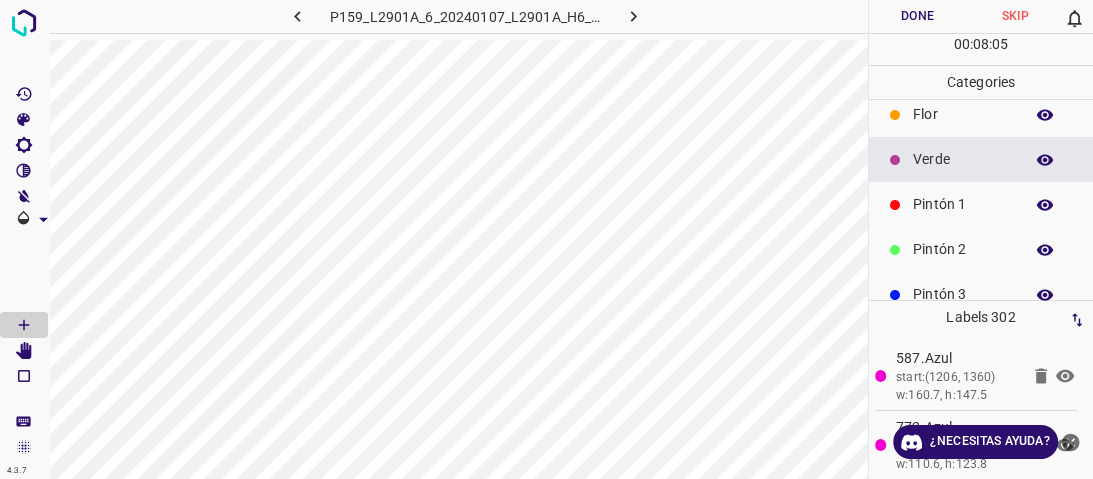 drag, startPoint x: 927, startPoint y: 257, endPoint x: 915, endPoint y: 260, distance: 12.369317 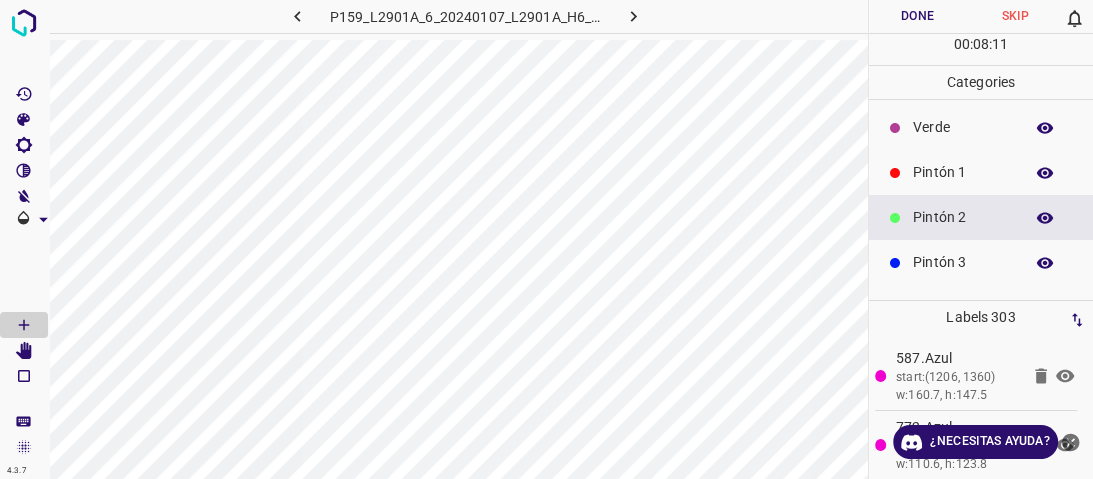 scroll, scrollTop: 96, scrollLeft: 0, axis: vertical 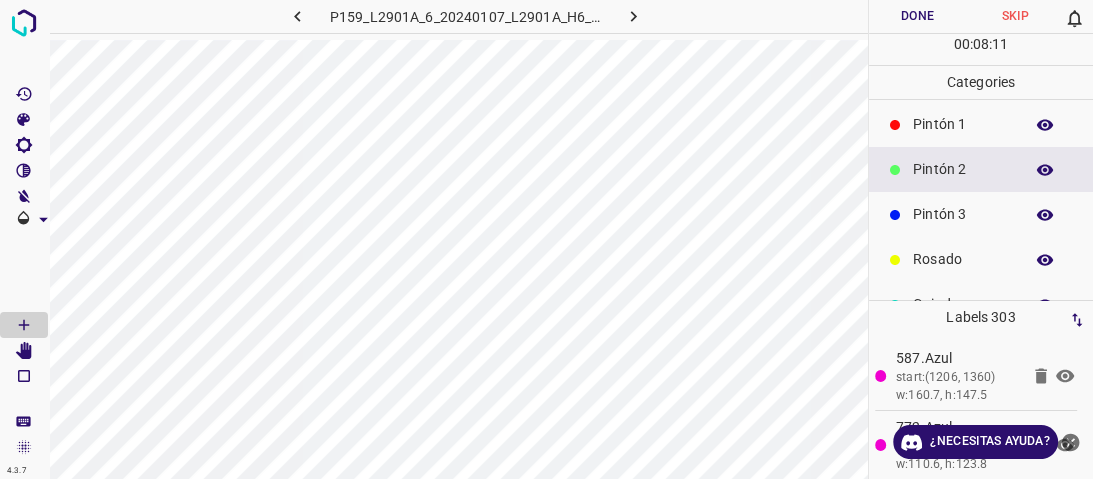 click on "Rosado" at bounding box center [963, 259] 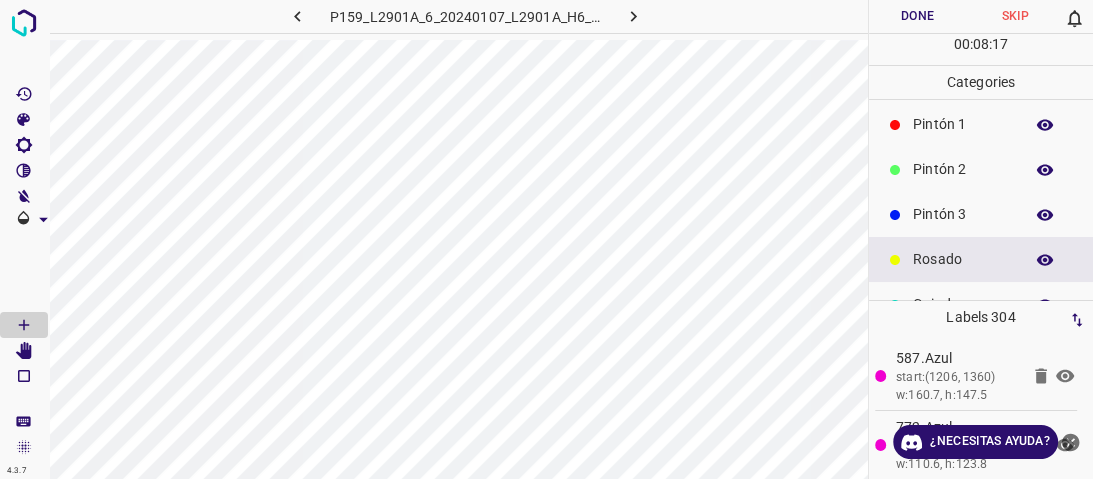 click on "Pintón 2" at bounding box center (963, 169) 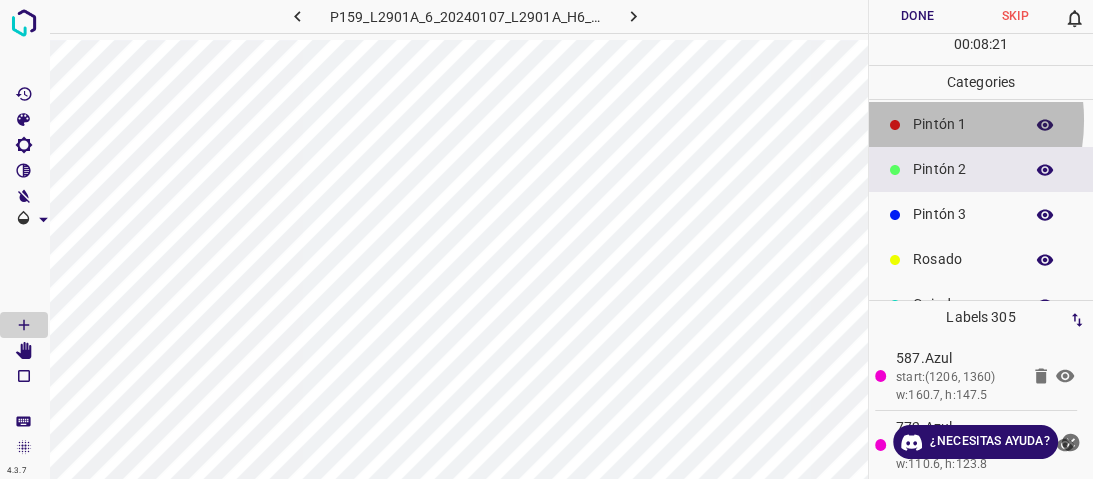 drag, startPoint x: 906, startPoint y: 120, endPoint x: 873, endPoint y: 127, distance: 33.734257 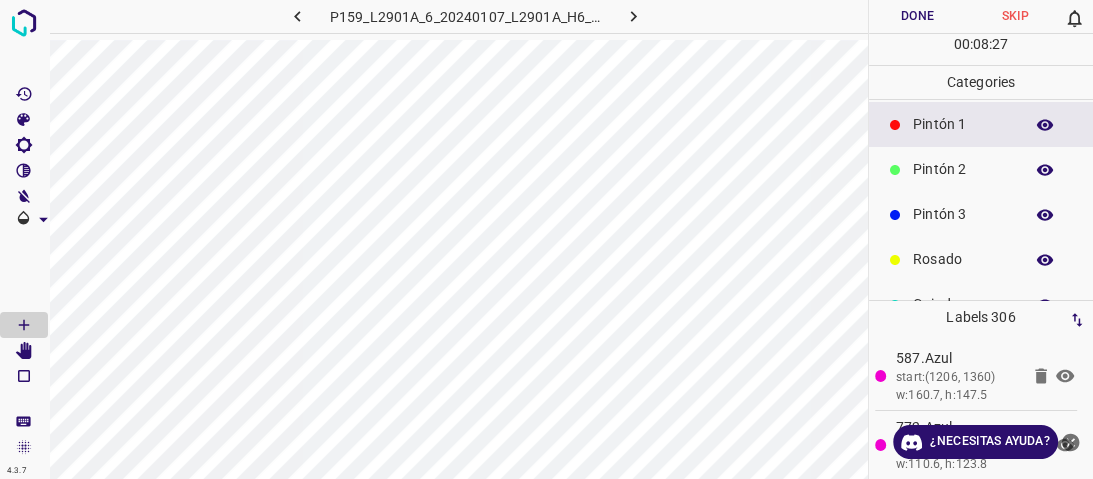 scroll, scrollTop: 0, scrollLeft: 0, axis: both 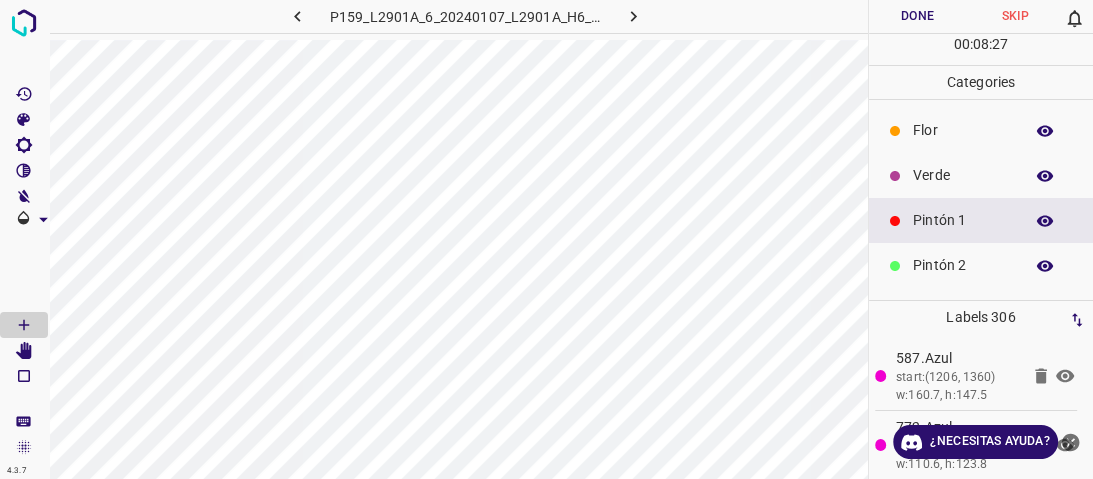 click on "Verde" at bounding box center [981, 175] 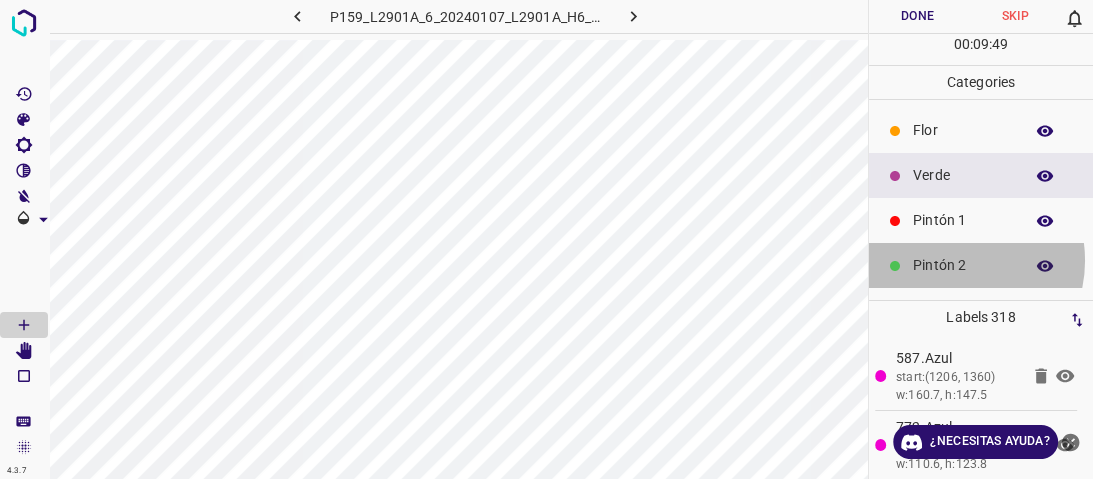 click on "Pintón 2" at bounding box center [963, 265] 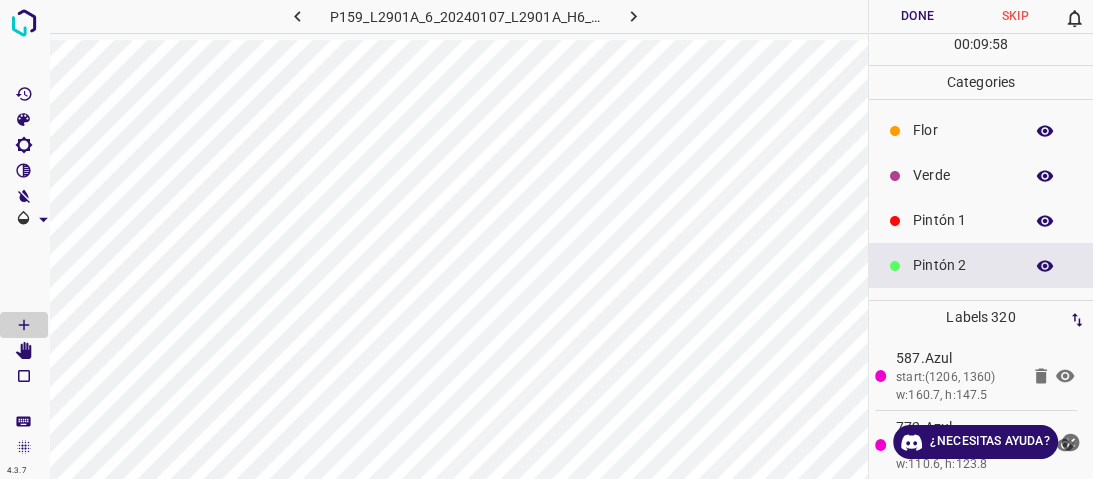 click on "Done" at bounding box center [918, 16] 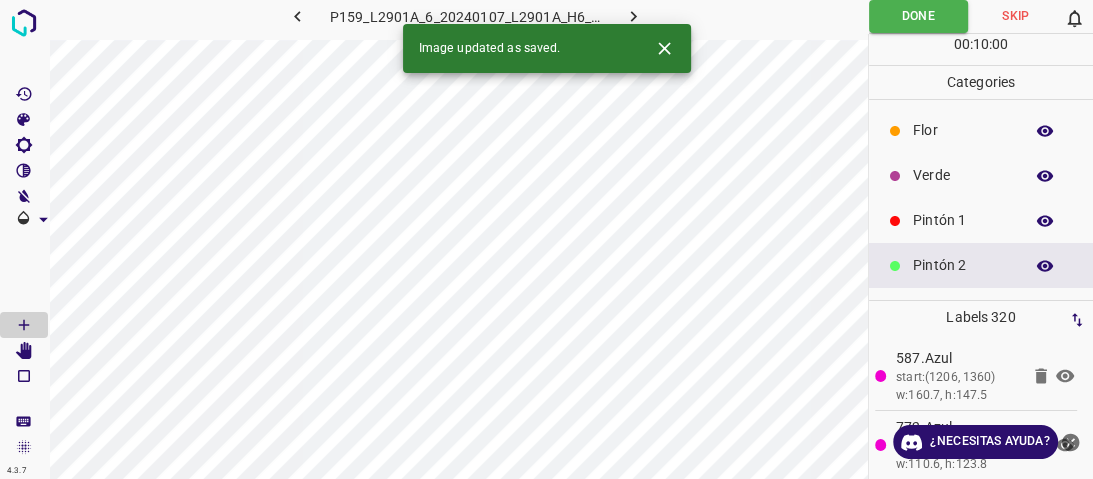 click 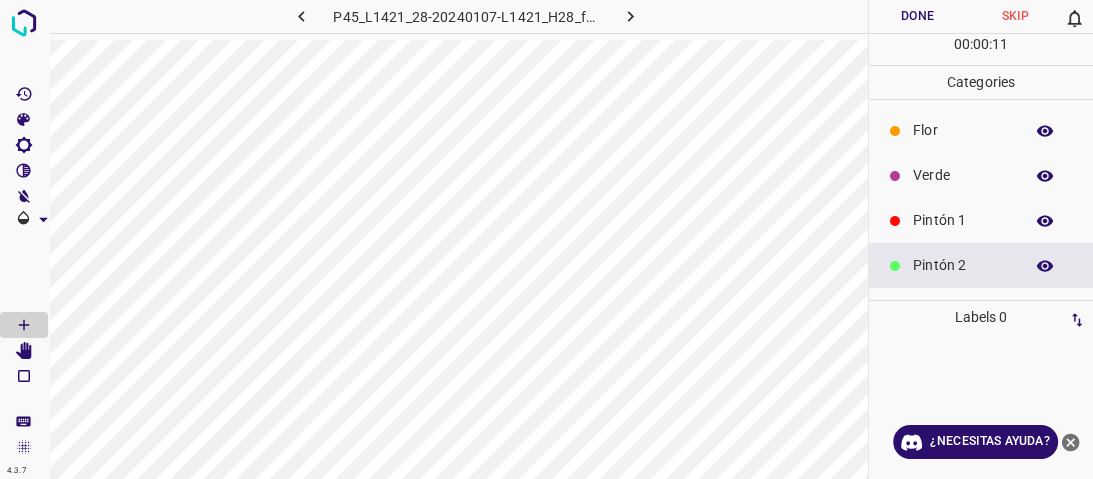 drag, startPoint x: 950, startPoint y: 221, endPoint x: 903, endPoint y: 222, distance: 47.010635 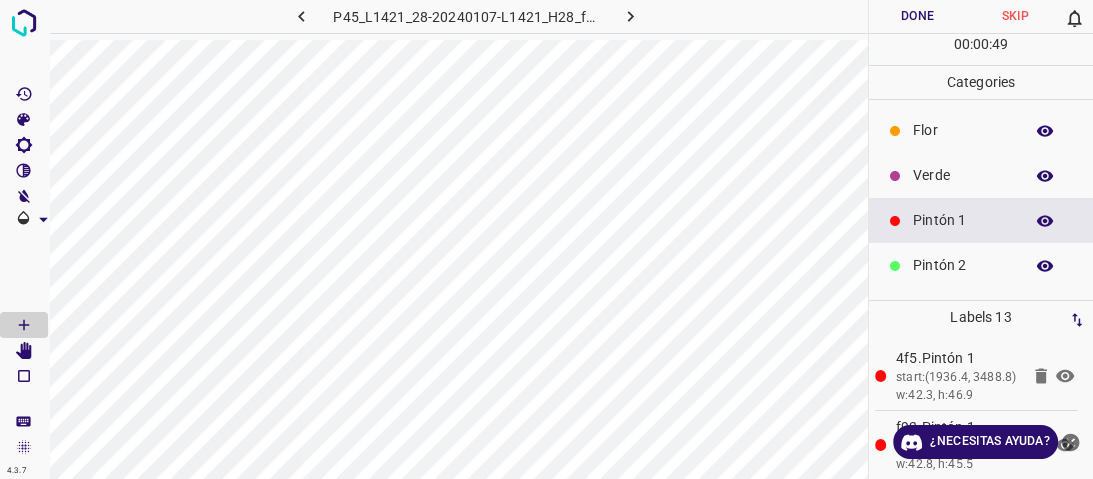 drag, startPoint x: 947, startPoint y: 168, endPoint x: 903, endPoint y: 184, distance: 46.818798 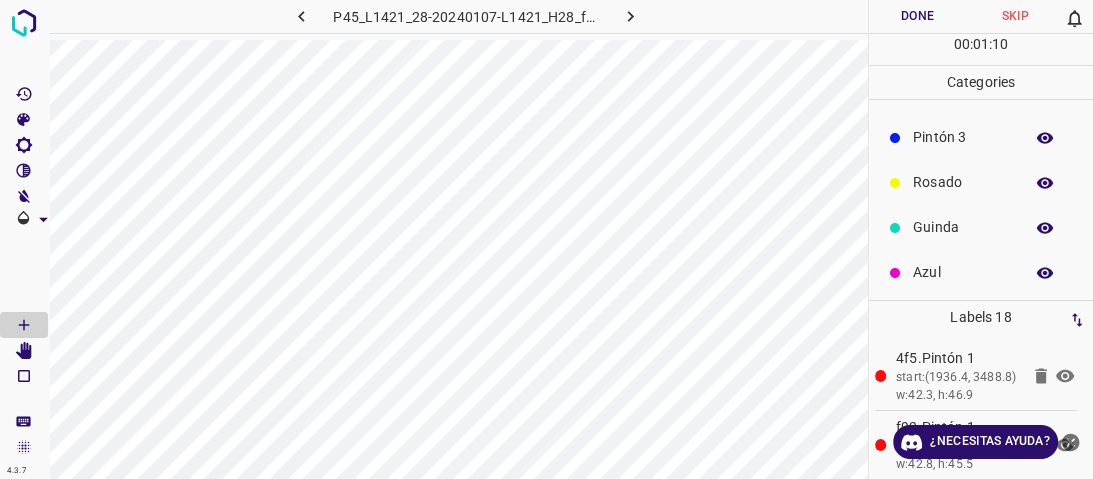 scroll, scrollTop: 176, scrollLeft: 0, axis: vertical 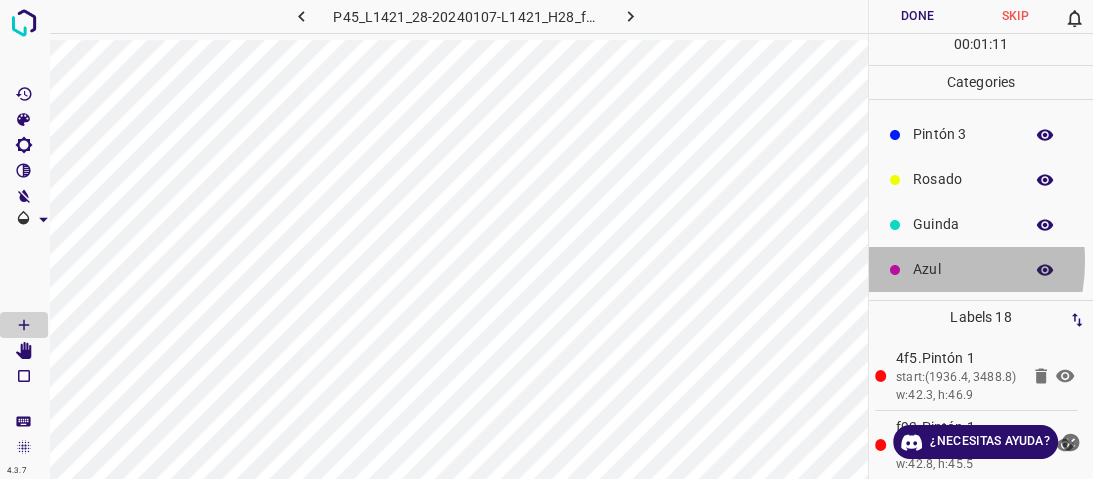 click at bounding box center (895, 270) 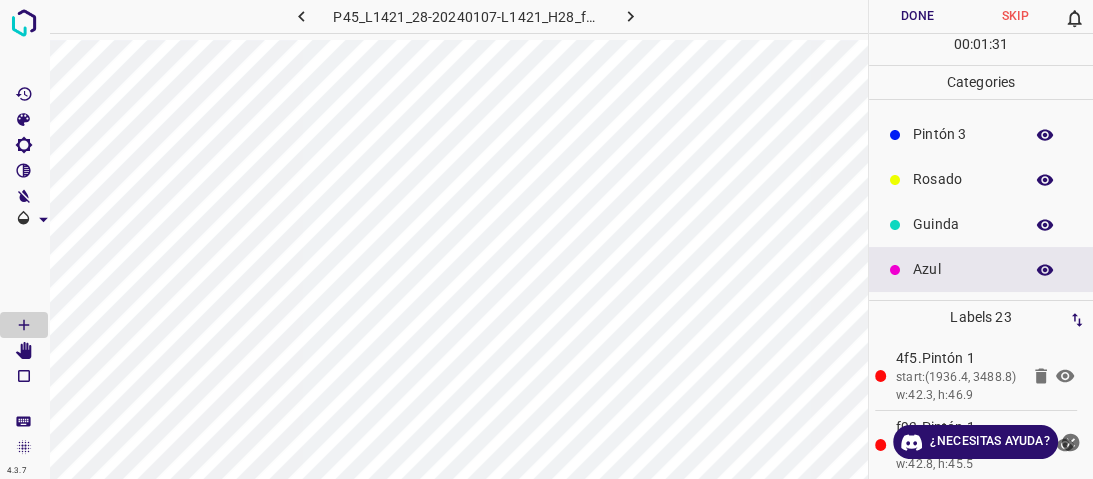 drag, startPoint x: 964, startPoint y: 220, endPoint x: 950, endPoint y: 228, distance: 16.124516 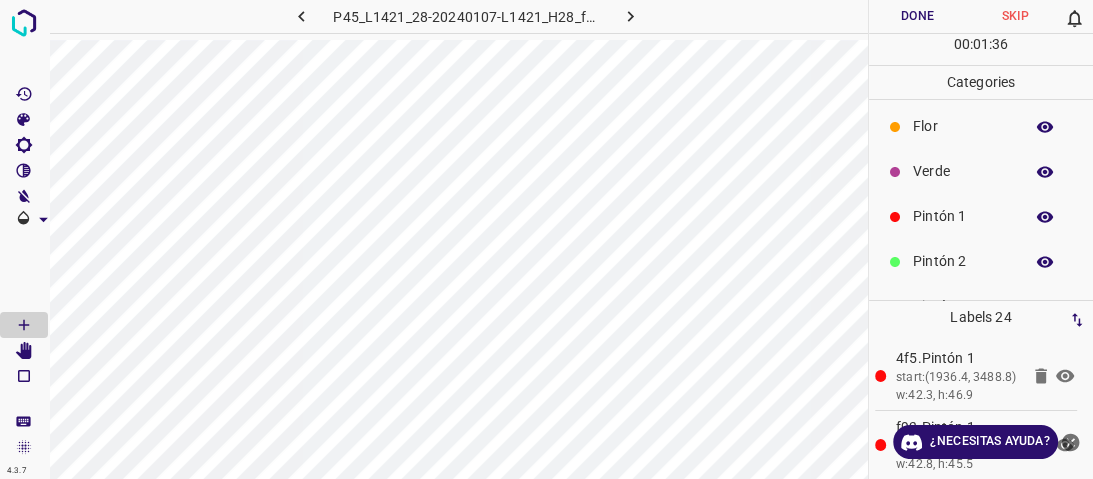 scroll, scrollTop: 0, scrollLeft: 0, axis: both 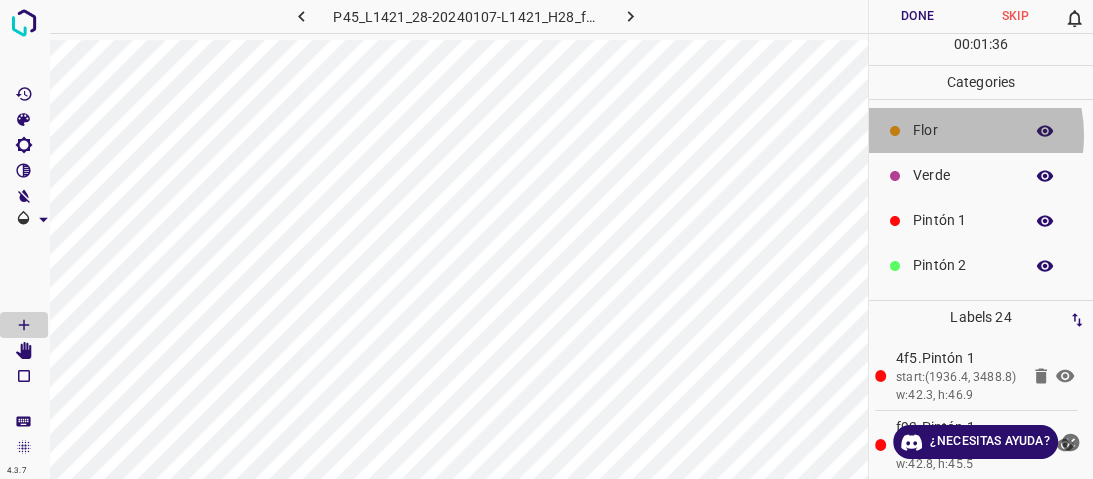 drag, startPoint x: 936, startPoint y: 135, endPoint x: 917, endPoint y: 147, distance: 22.472204 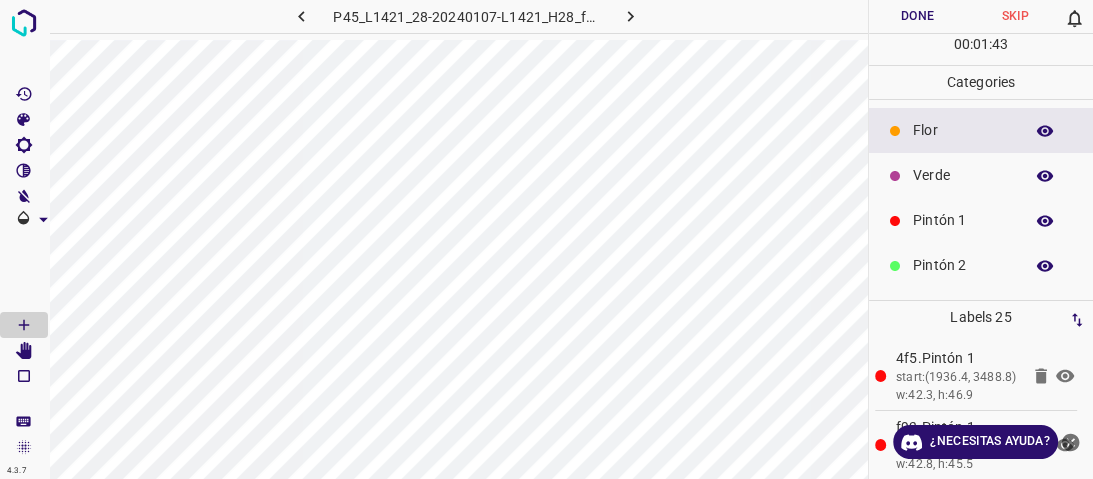 drag, startPoint x: 960, startPoint y: 169, endPoint x: 940, endPoint y: 180, distance: 22.825424 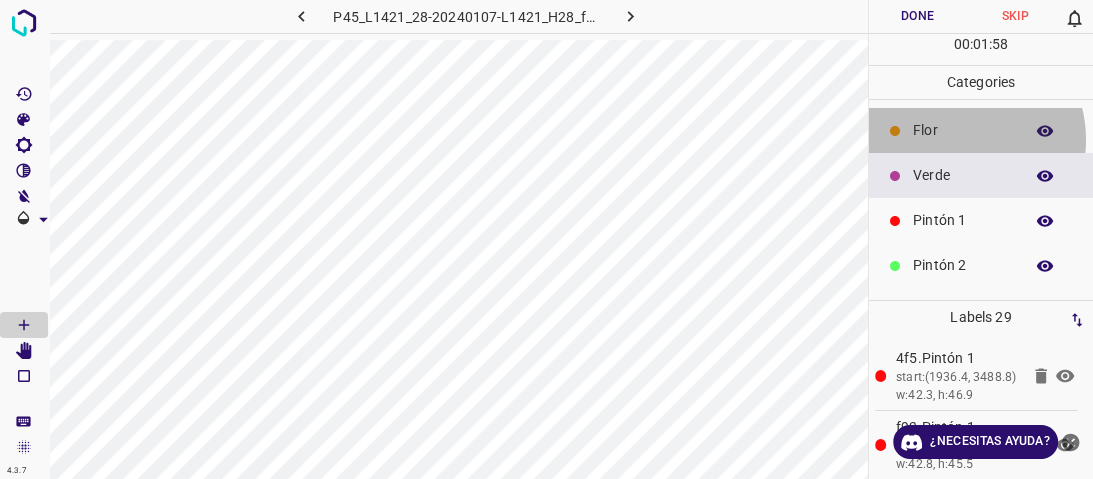 drag, startPoint x: 960, startPoint y: 139, endPoint x: 948, endPoint y: 142, distance: 12.369317 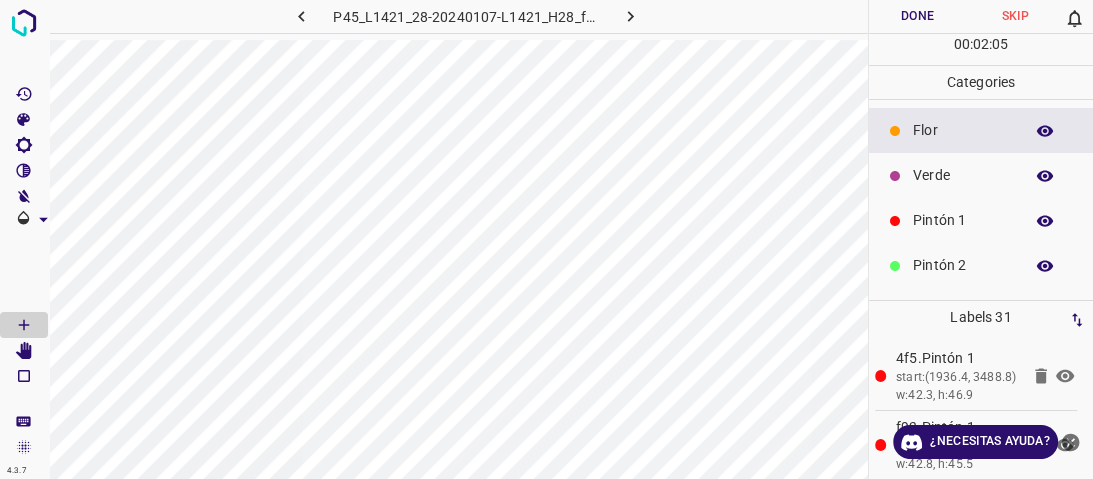 click at bounding box center (895, 176) 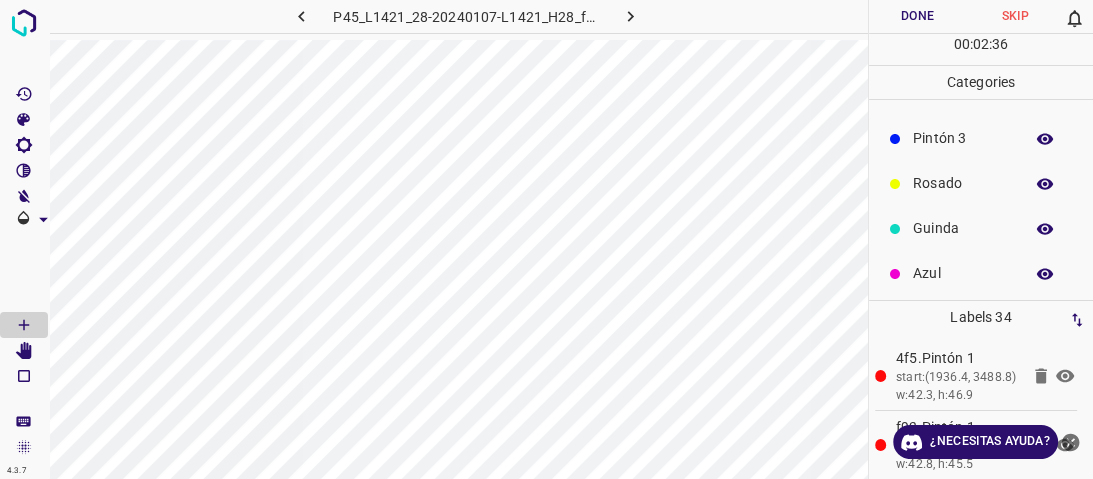 scroll, scrollTop: 176, scrollLeft: 0, axis: vertical 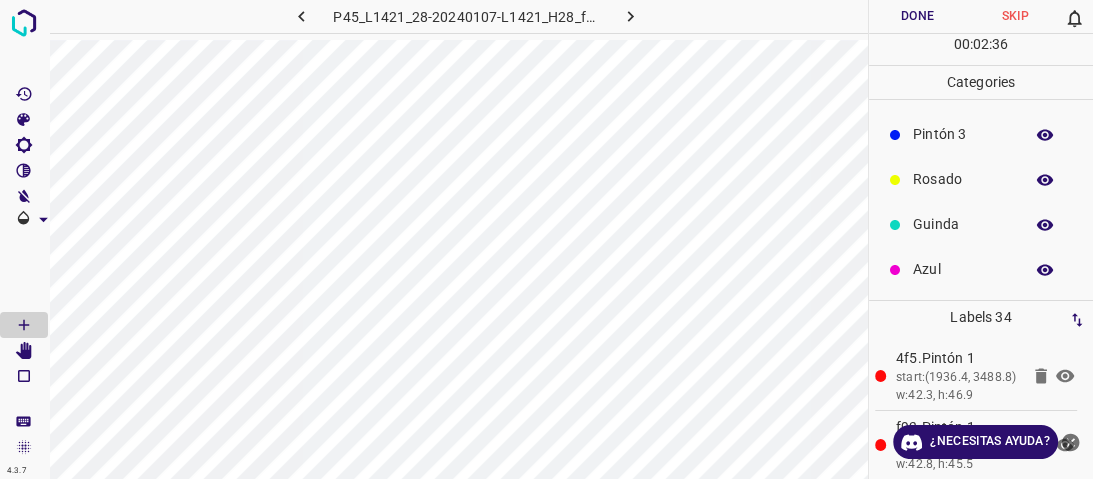 click on "Azul" at bounding box center [963, 269] 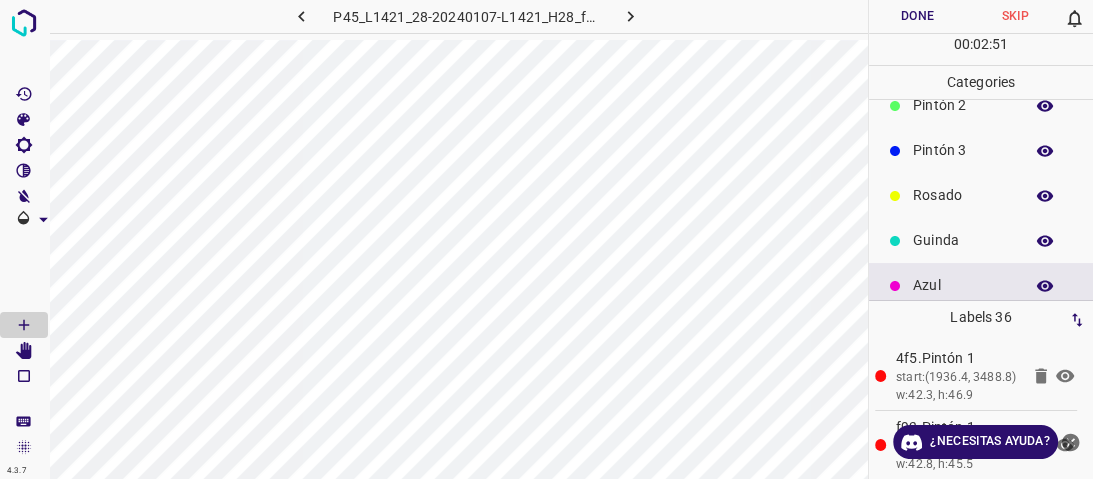 scroll, scrollTop: 176, scrollLeft: 0, axis: vertical 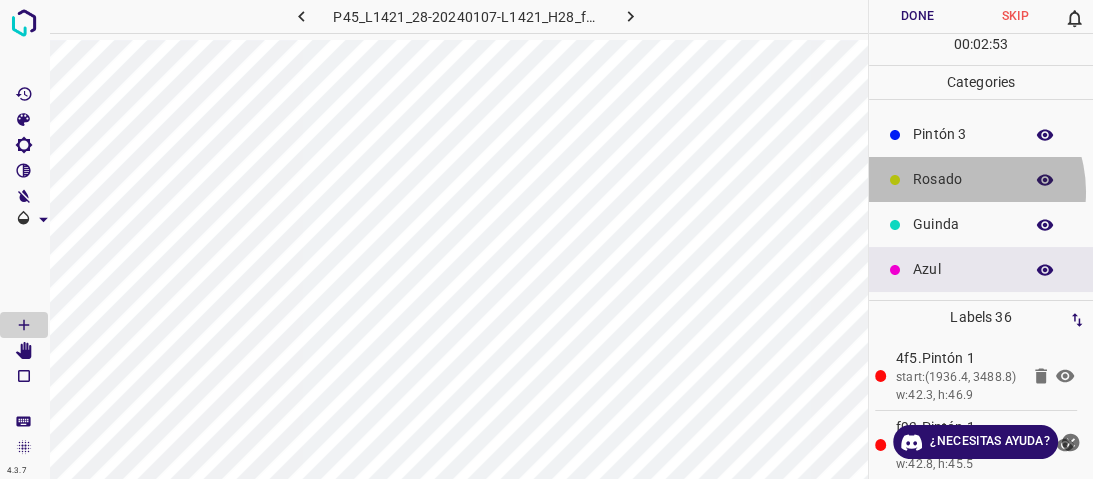 click on "Rosado" at bounding box center (981, 179) 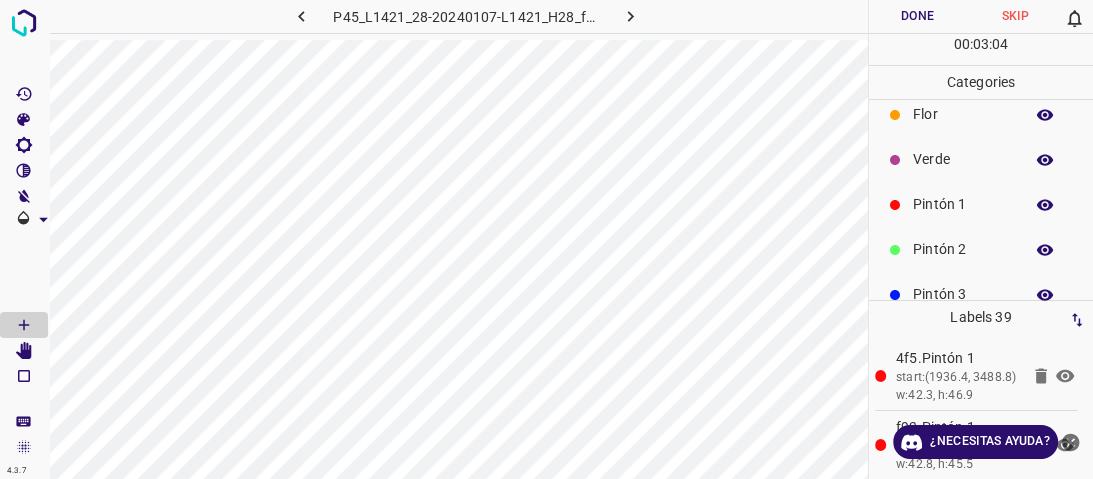 scroll, scrollTop: 16, scrollLeft: 0, axis: vertical 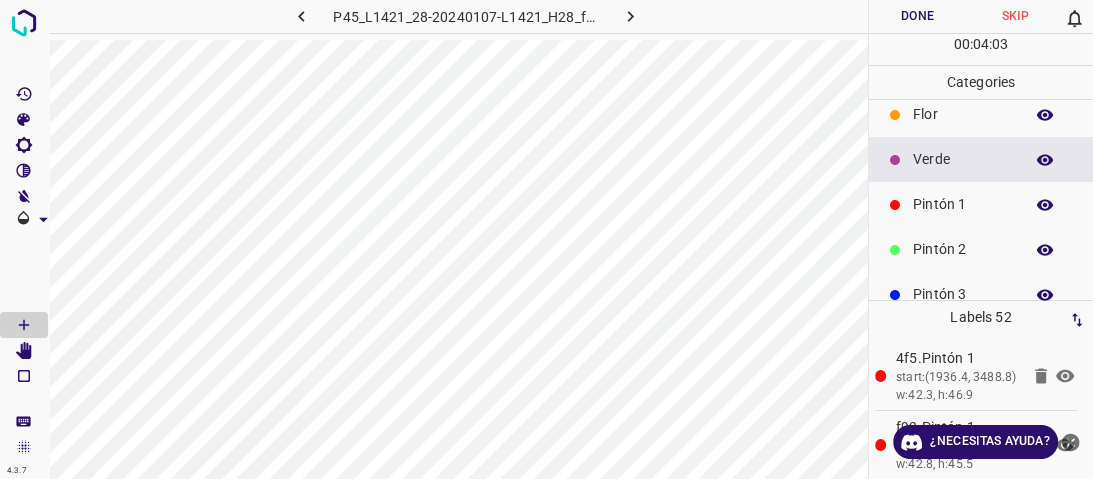 click on "Pintón 1" at bounding box center (963, 204) 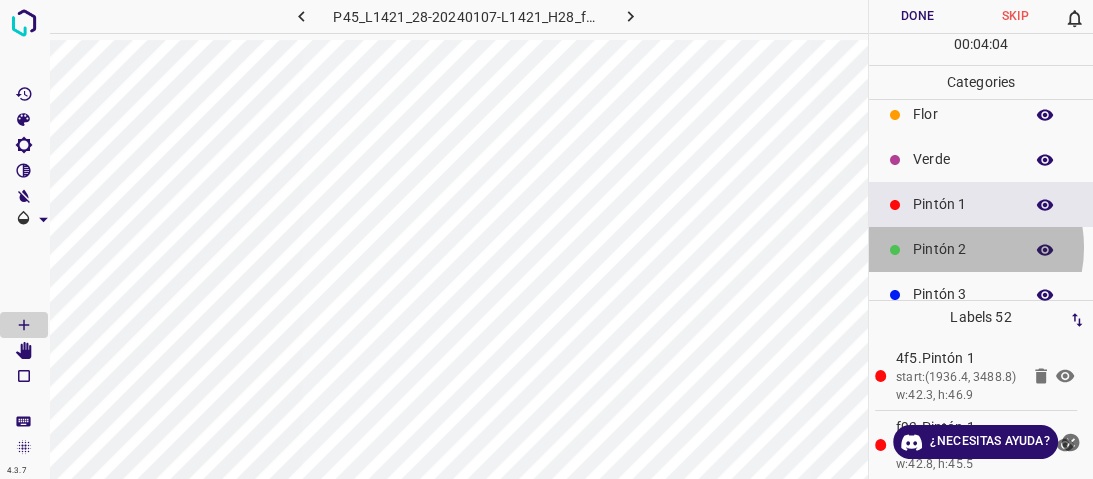 drag, startPoint x: 948, startPoint y: 247, endPoint x: 921, endPoint y: 253, distance: 27.658634 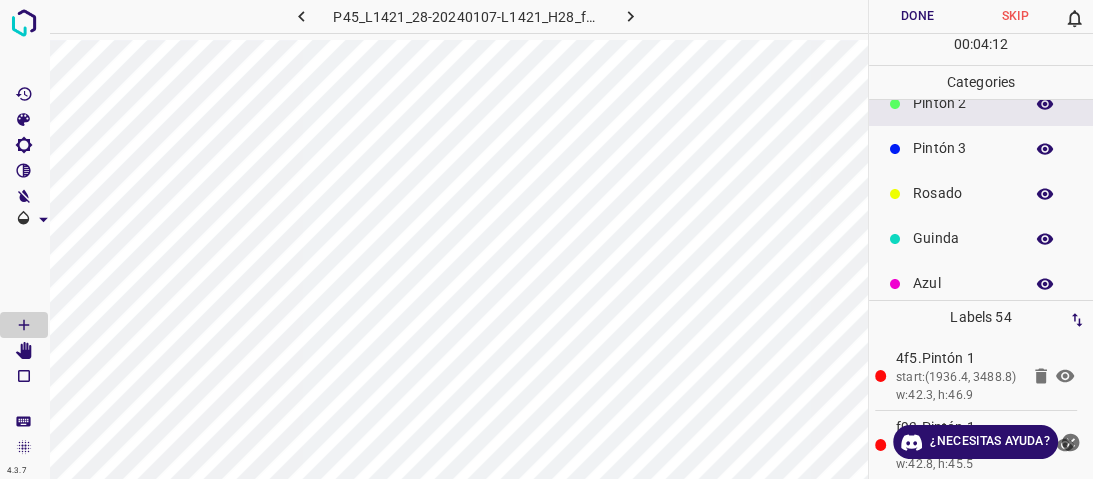 scroll, scrollTop: 176, scrollLeft: 0, axis: vertical 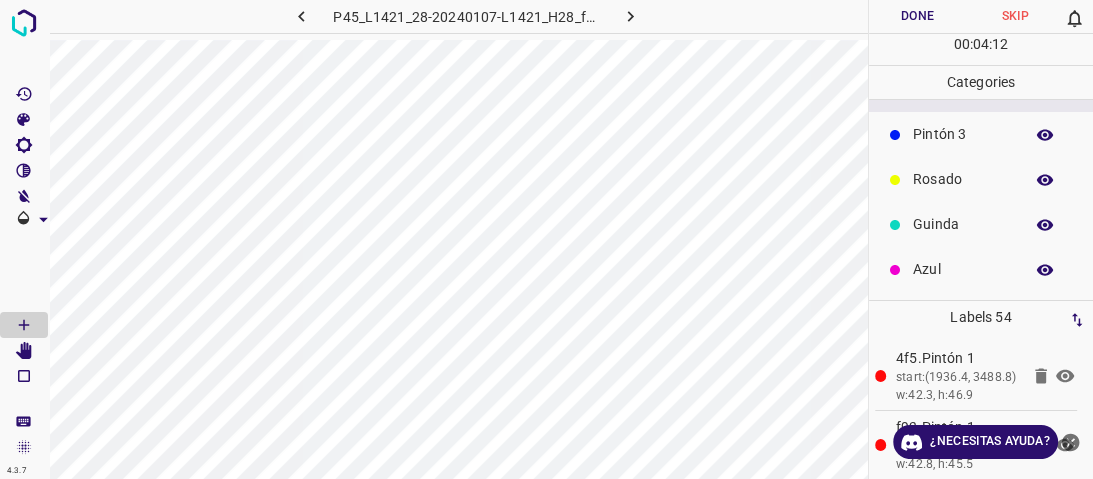 click on "Azul" at bounding box center (963, 269) 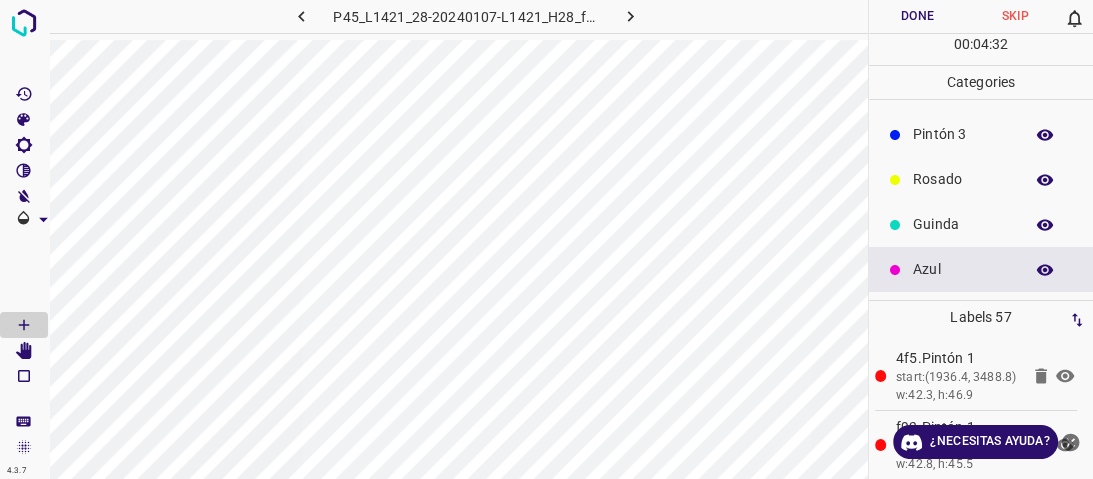 scroll, scrollTop: 16, scrollLeft: 0, axis: vertical 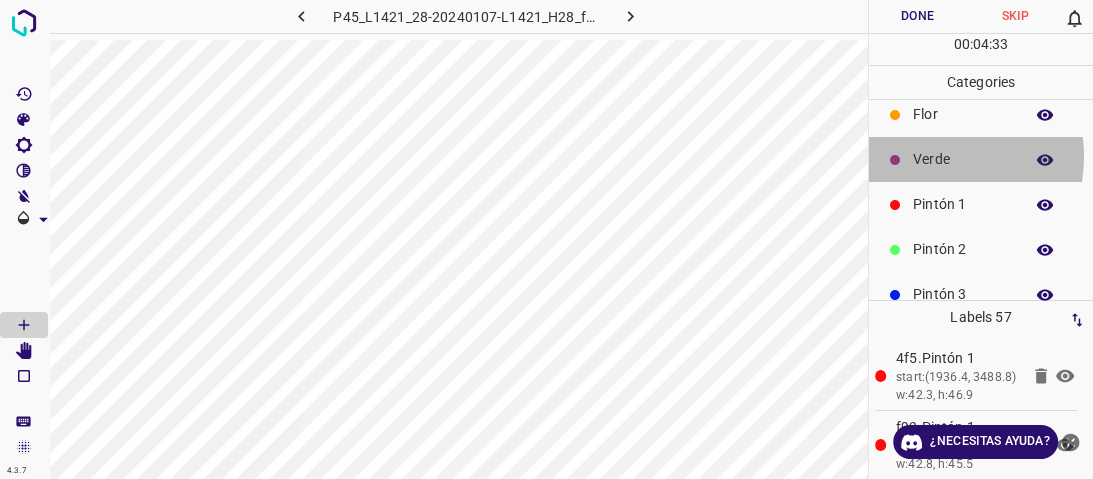drag, startPoint x: 929, startPoint y: 156, endPoint x: 896, endPoint y: 166, distance: 34.48188 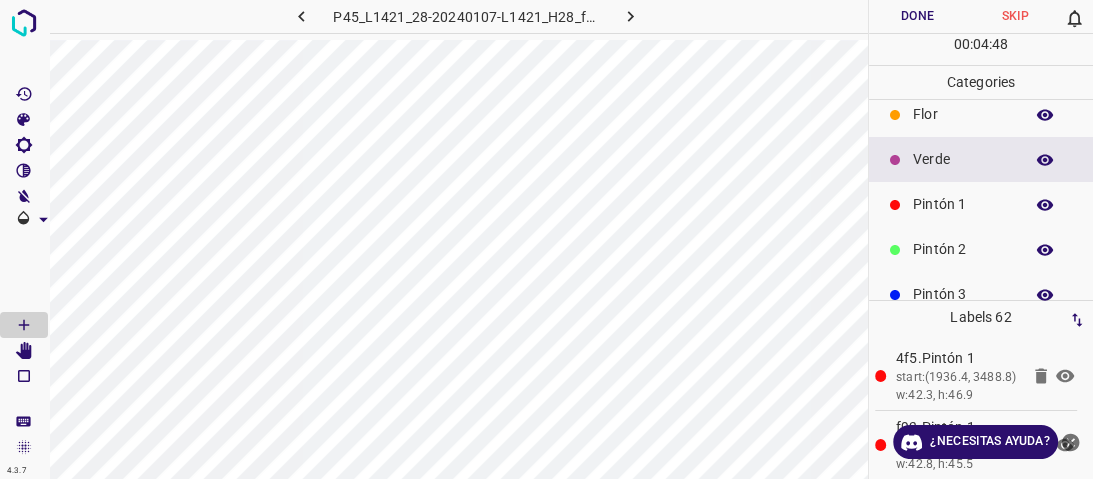 click on "Pintón 1" at bounding box center (981, 204) 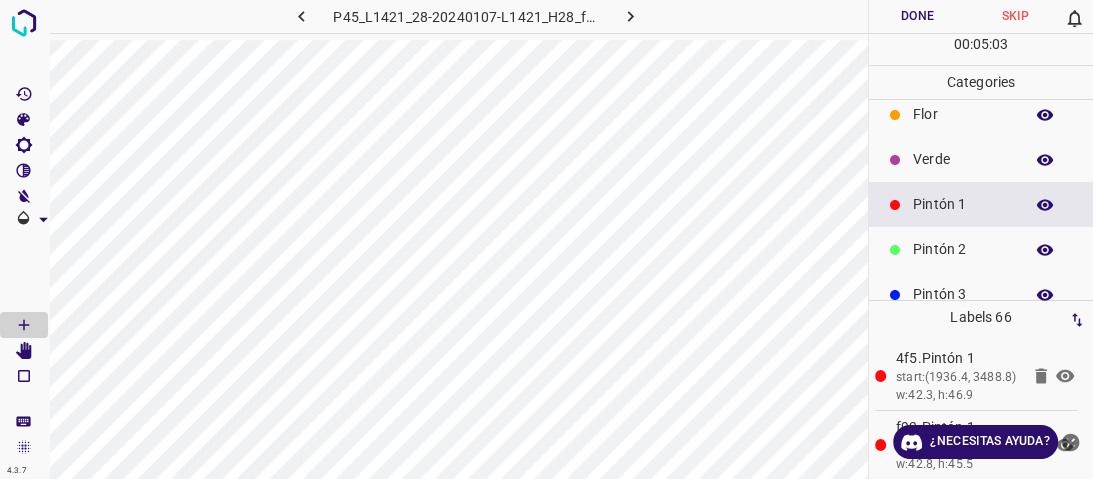 click at bounding box center [895, 160] 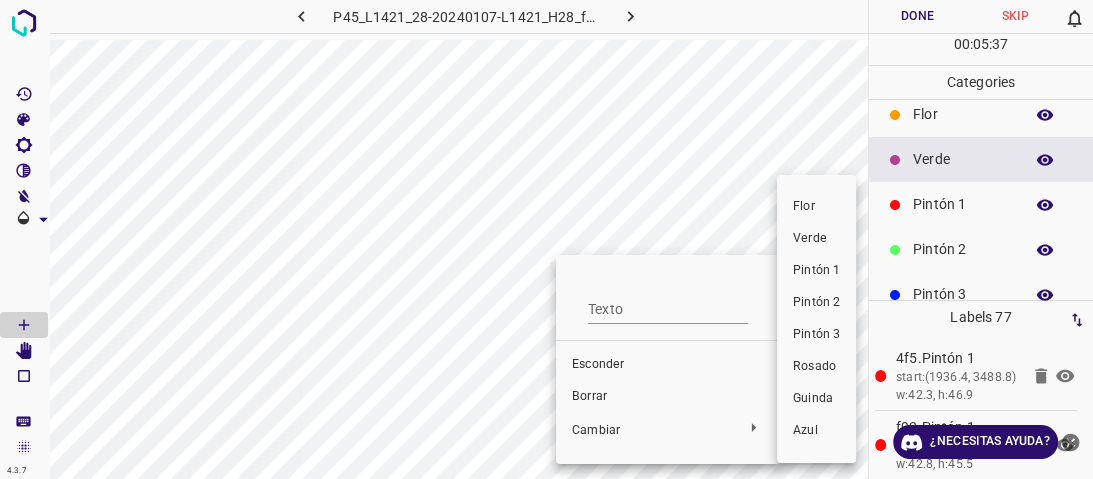 click on "Pintón 1" at bounding box center (816, 271) 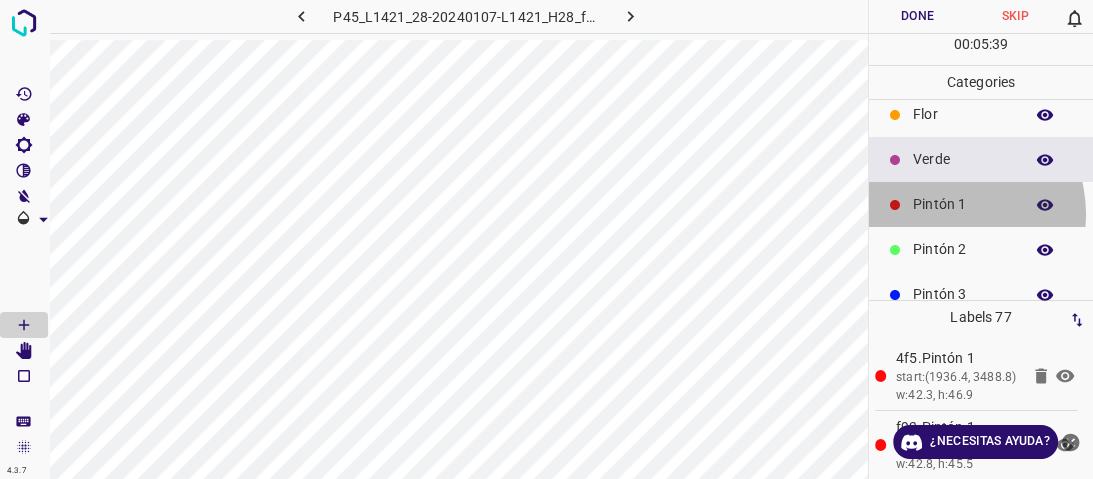 drag, startPoint x: 948, startPoint y: 213, endPoint x: 934, endPoint y: 213, distance: 14 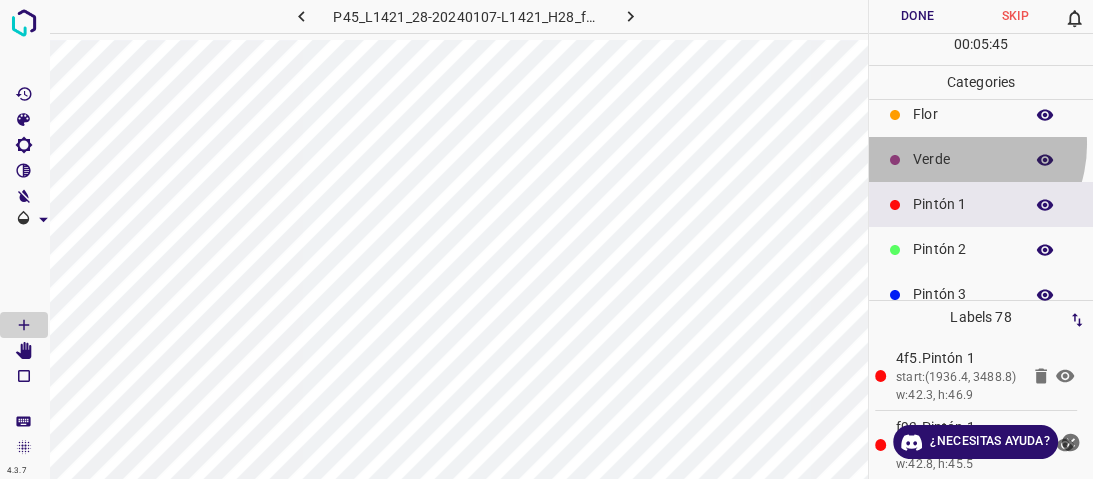 drag, startPoint x: 949, startPoint y: 144, endPoint x: 947, endPoint y: 154, distance: 10.198039 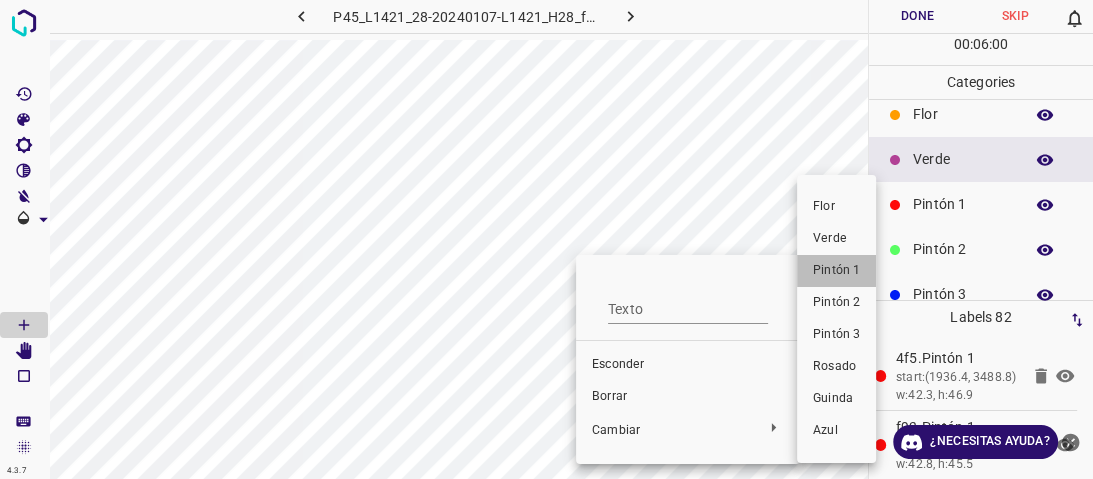 click on "Pintón 1" at bounding box center (836, 271) 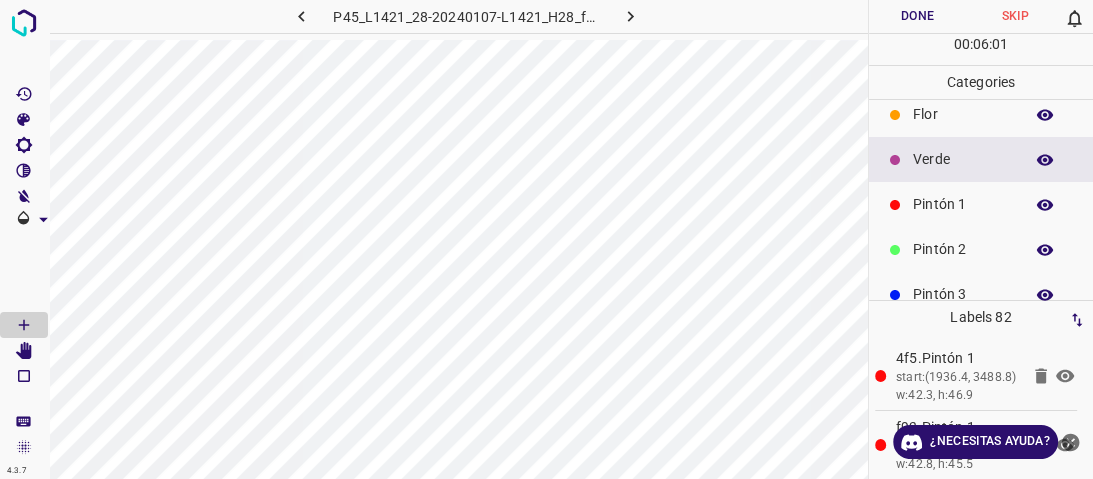 scroll, scrollTop: 176, scrollLeft: 0, axis: vertical 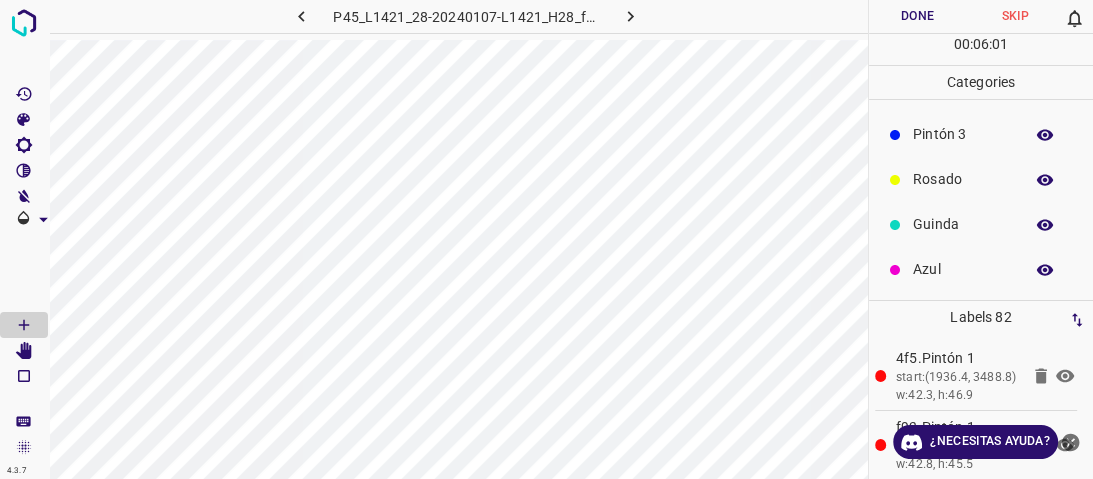 click on "Azul" at bounding box center (963, 269) 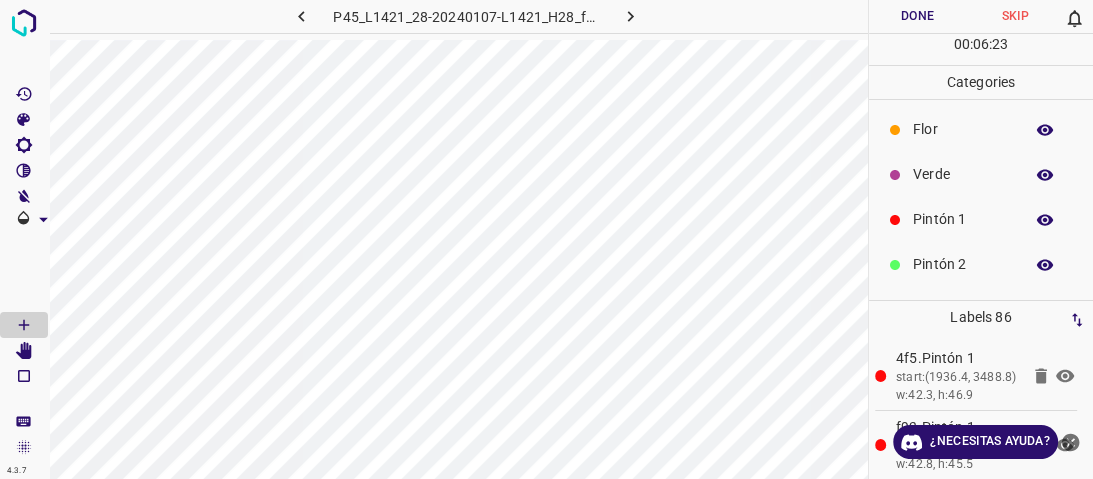 scroll, scrollTop: 0, scrollLeft: 0, axis: both 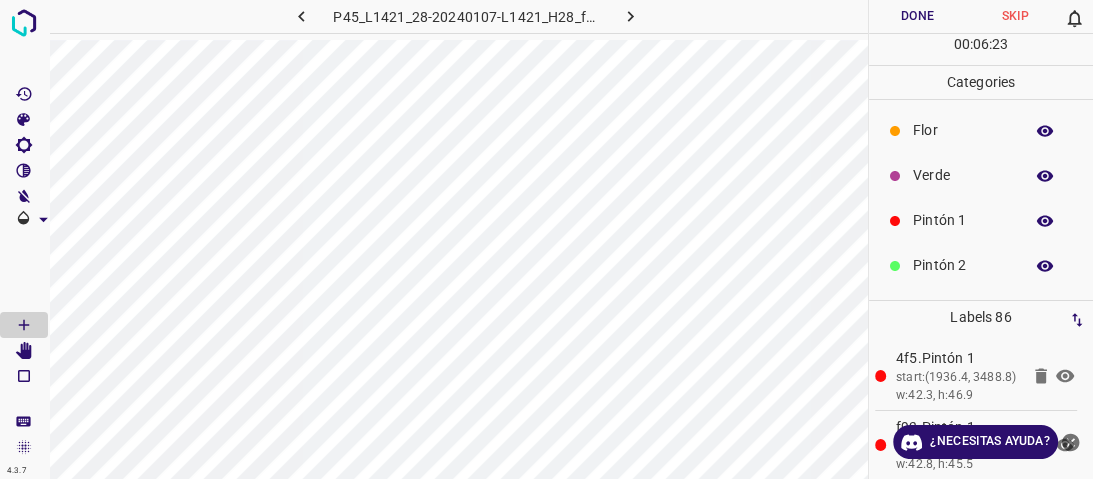 drag, startPoint x: 928, startPoint y: 171, endPoint x: 913, endPoint y: 186, distance: 21.213203 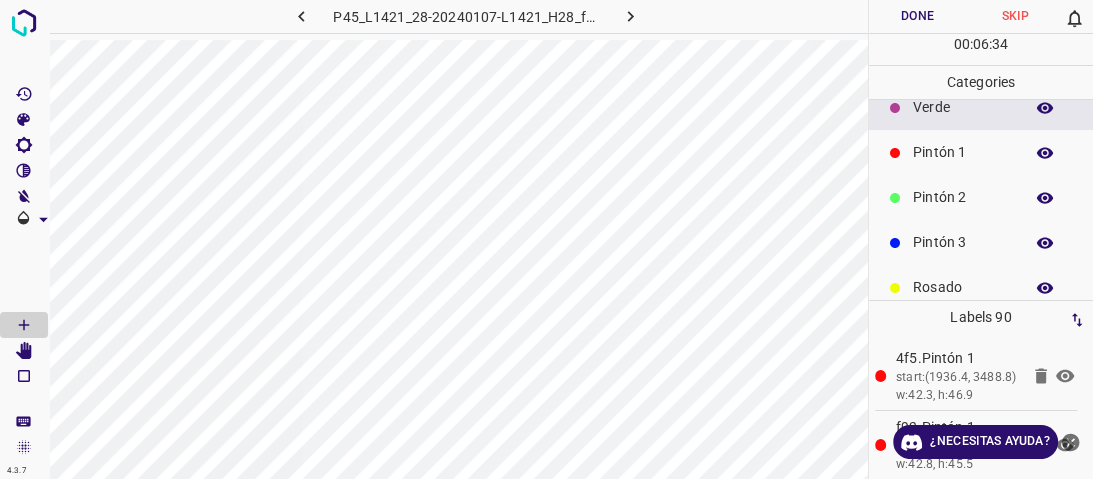 scroll, scrollTop: 160, scrollLeft: 0, axis: vertical 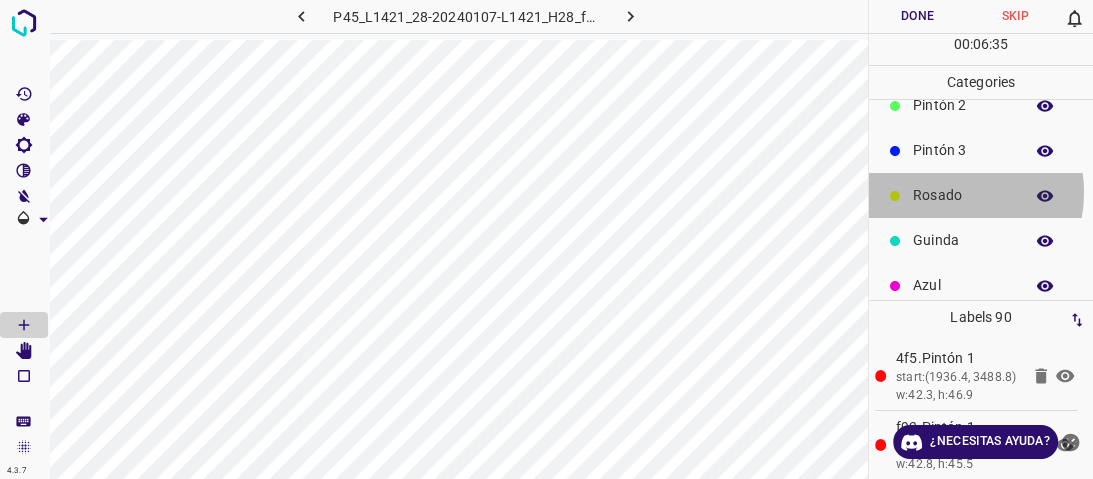 click on "Rosado" at bounding box center [963, 195] 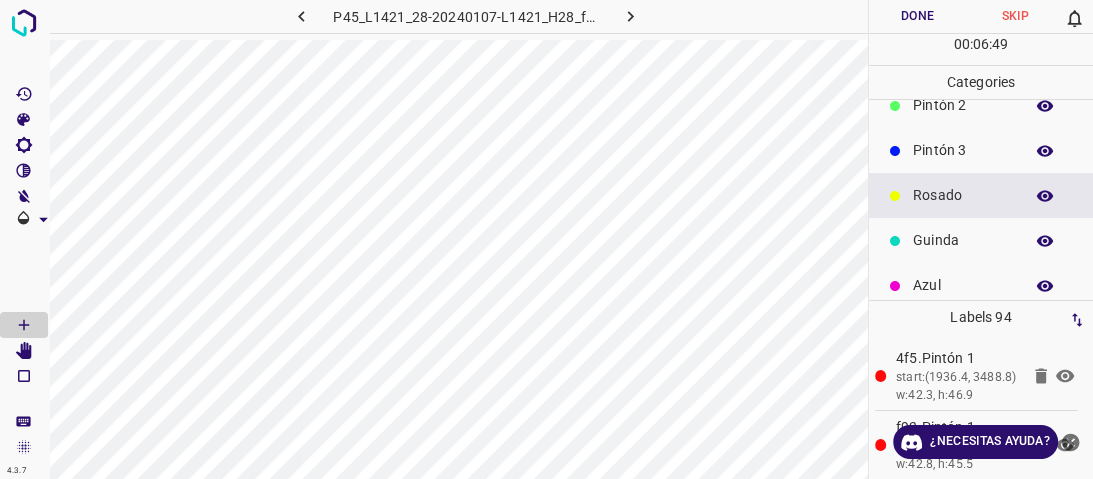 click on "Pintón 2" at bounding box center (981, 105) 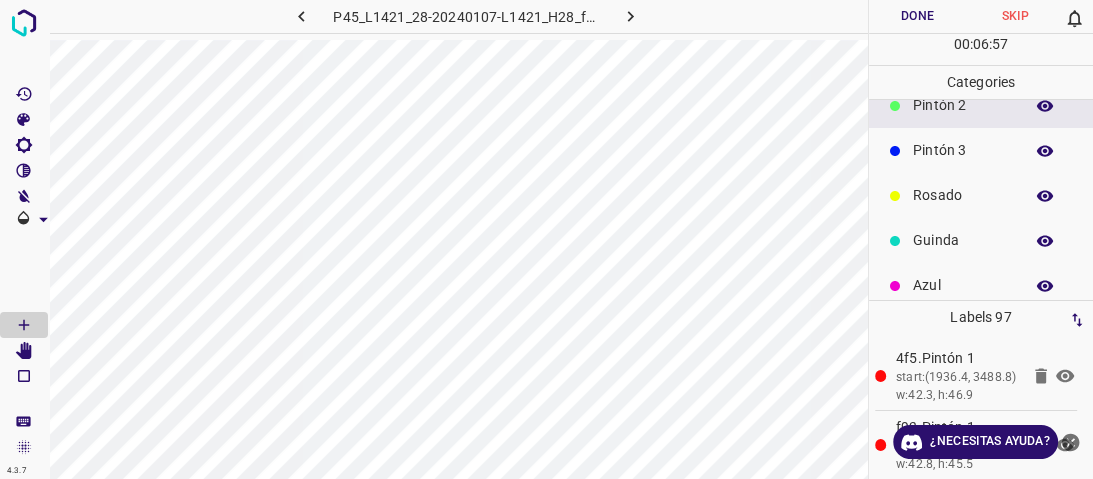 drag, startPoint x: 955, startPoint y: 296, endPoint x: 922, endPoint y: 286, distance: 34.48188 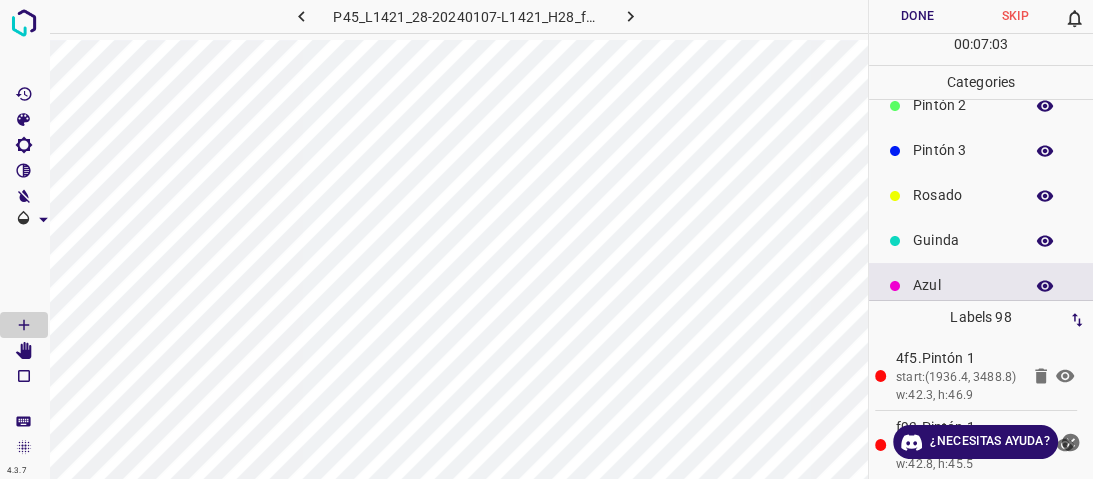 click on "Azul" at bounding box center [963, 285] 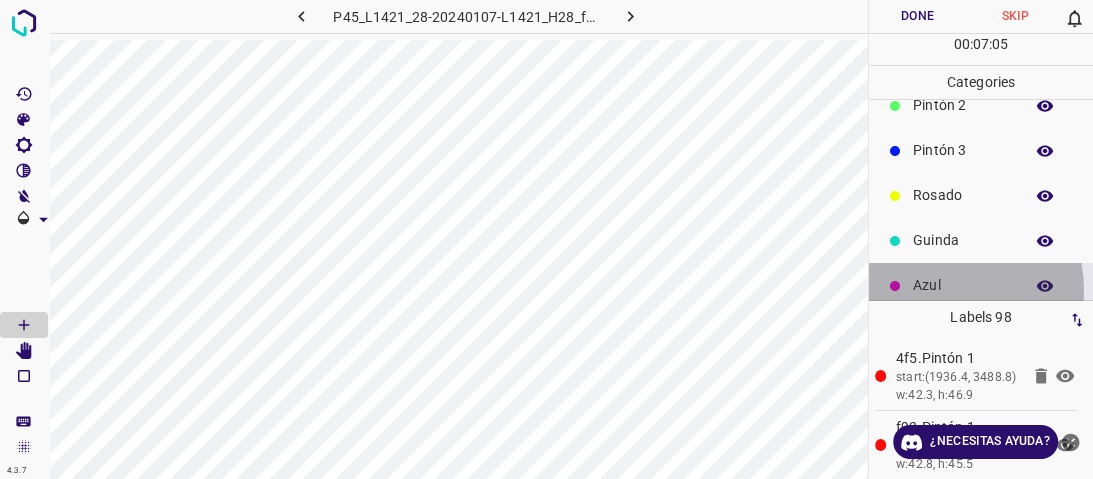 click on "Azul" at bounding box center [963, 285] 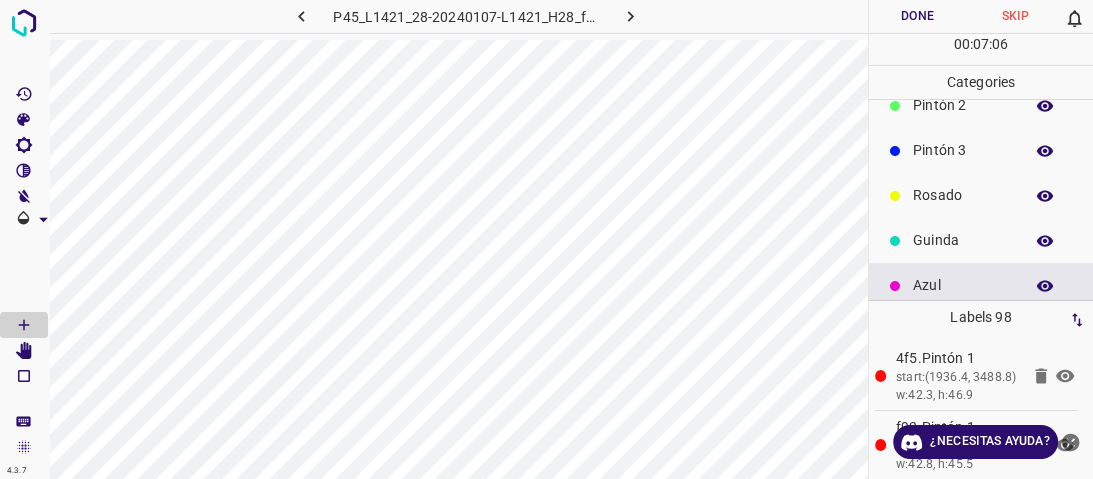 click on "Azul" at bounding box center [963, 285] 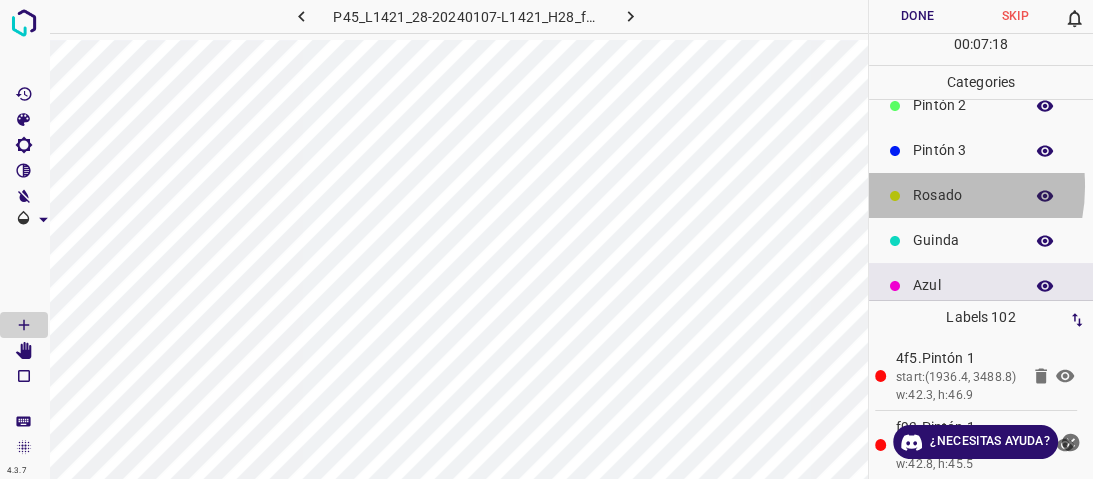 click on "P45_L1421_28-20240107-L1421_H28_frame_00019_18184.jpg Done Skip 0 00   : 07   : 18   Categories [PERSON_NAME] Verde Pintón 1 Pintón 2 Pintón 3 [PERSON_NAME] Azul Labels   102 4f5.Pintón 1
start:(1936.4, 3488.8)
w:42.3, h:46.9
f93.Pintón 1
start:(1898.1, 3474.7)
w:42.8, h:45.5
a0b.Pintón 1
start:(1934.1, 3446)
w:39.6, h:45
6b8.Pintón 1
start:(1962.8, 3435.1)
w:44.6, h:46.4
277.Pintón 1
start:(2001, 3513)
w:34.6, h:38.2
313.Pintón 1
start:(2031.1, 3515.7)
w:37.8, h:43.2
d5c.Pintón 1
start:(2004.7, 3543.9)
w:43.2, h:43.2
9f3.Pintón 1
start:(1968.2, 3497.5)
w:36.4, h:51.4
e5c.Pintón 1
start:(1880.8, 3489.3)
w:33.2, h:37.8
f09.Pintón 1
start:(1891.7, 3518.4)
w:39.6, h:43.7
c2e.Pintón 1
start:(1929.5, 3523.9)
w:39.6, h:47.3
dcf.Pintón 1 235.Pintón 1" at bounding box center (546, 239) 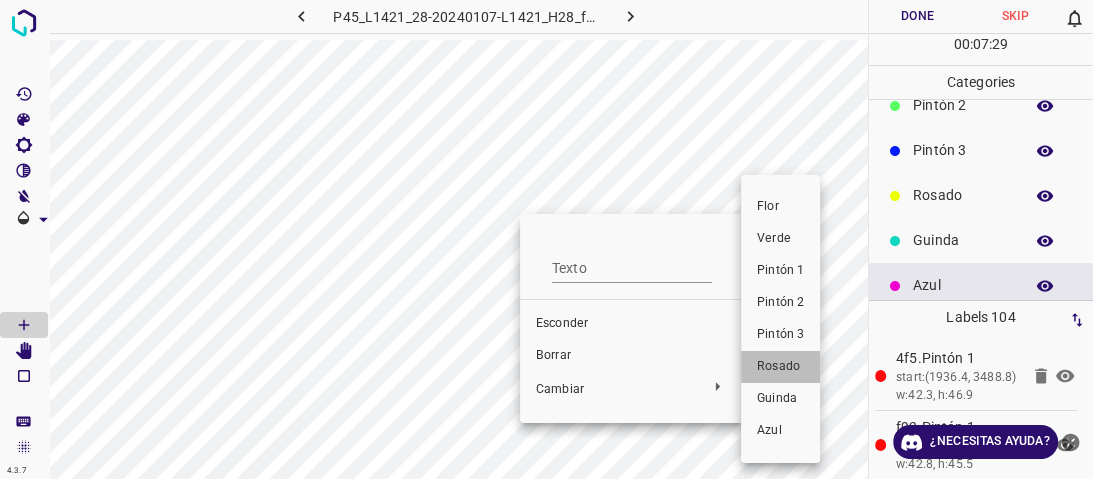 drag, startPoint x: 784, startPoint y: 369, endPoint x: 588, endPoint y: 341, distance: 197.9899 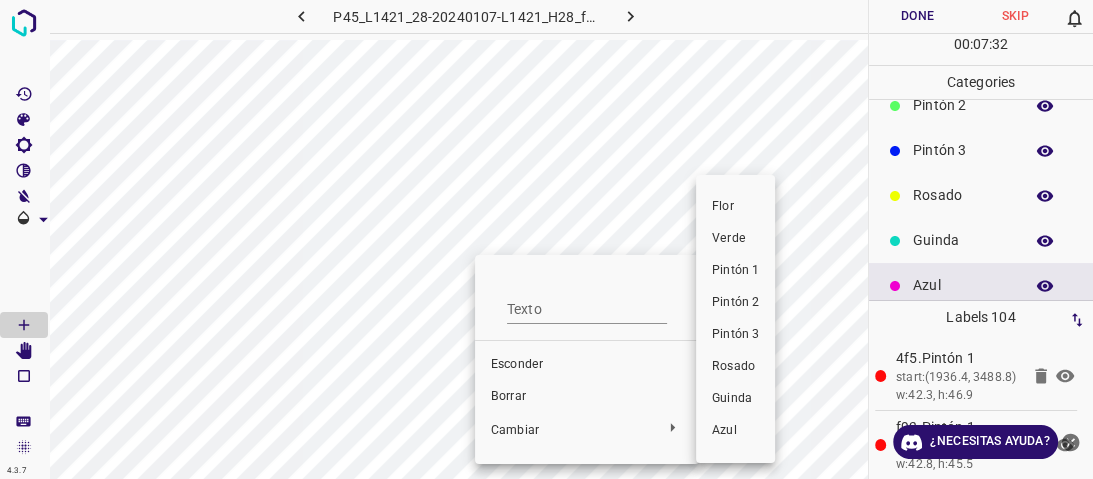 drag, startPoint x: 742, startPoint y: 369, endPoint x: 806, endPoint y: 304, distance: 91.21951 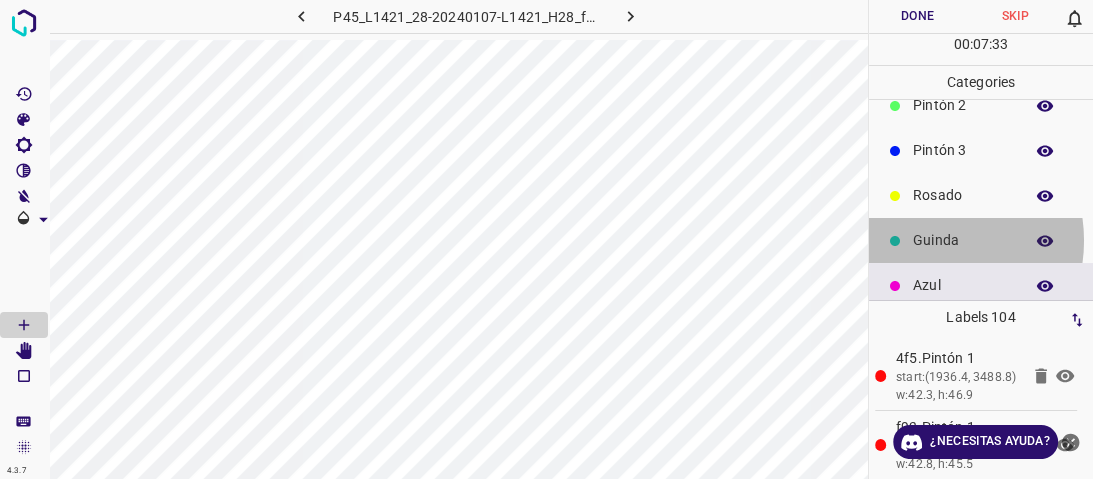 click on "Guinda" at bounding box center [963, 240] 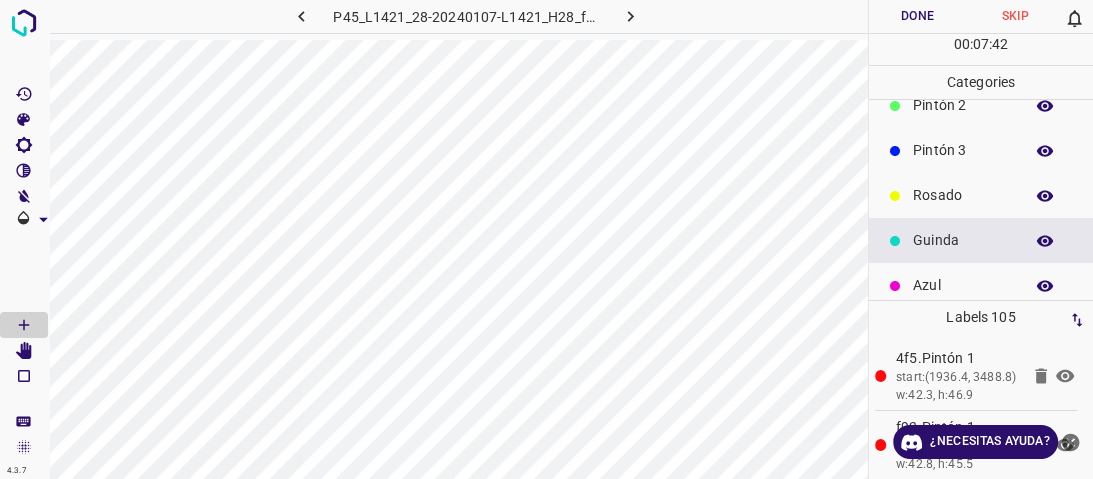drag, startPoint x: 936, startPoint y: 180, endPoint x: 897, endPoint y: 210, distance: 49.20366 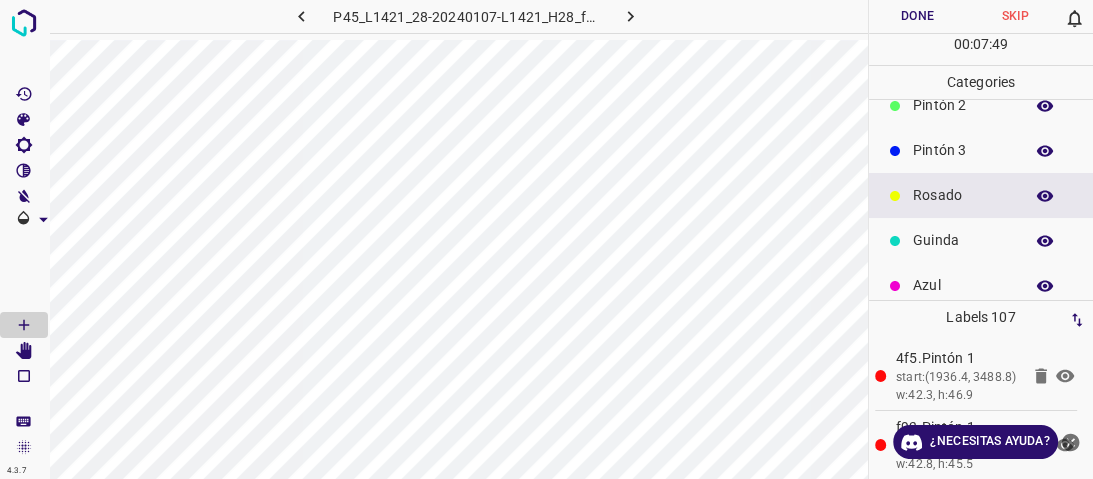 click on "Azul" at bounding box center (963, 285) 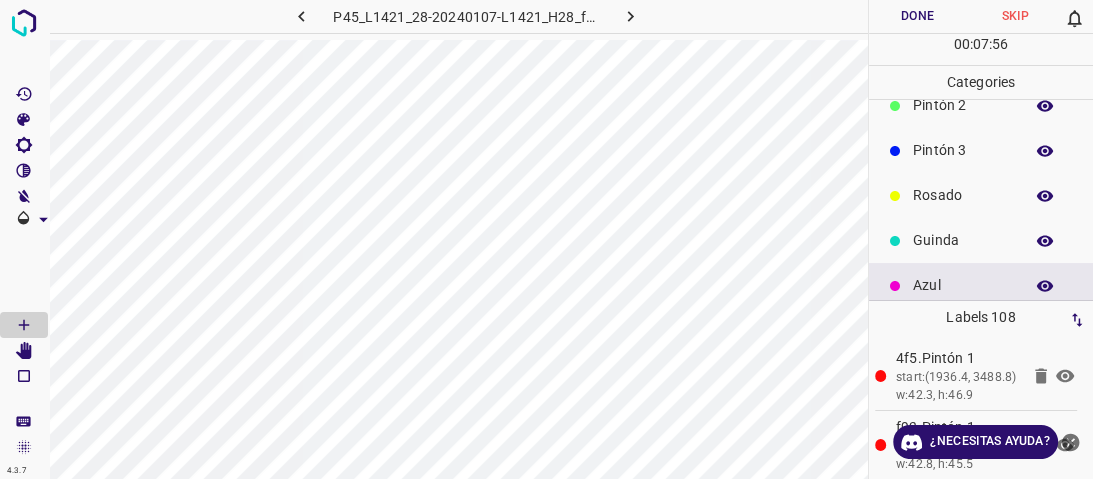 click on "Azul" at bounding box center (981, 285) 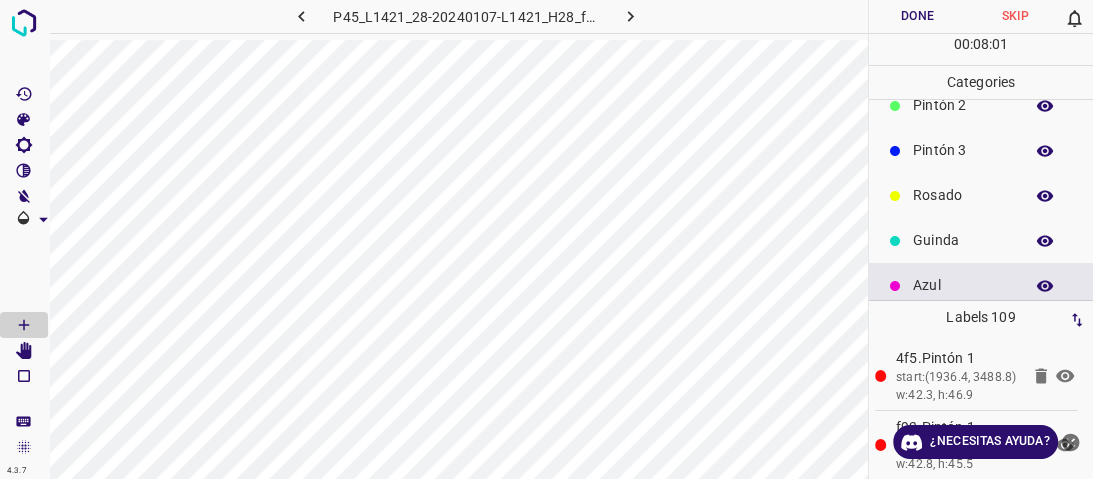 scroll, scrollTop: 80, scrollLeft: 0, axis: vertical 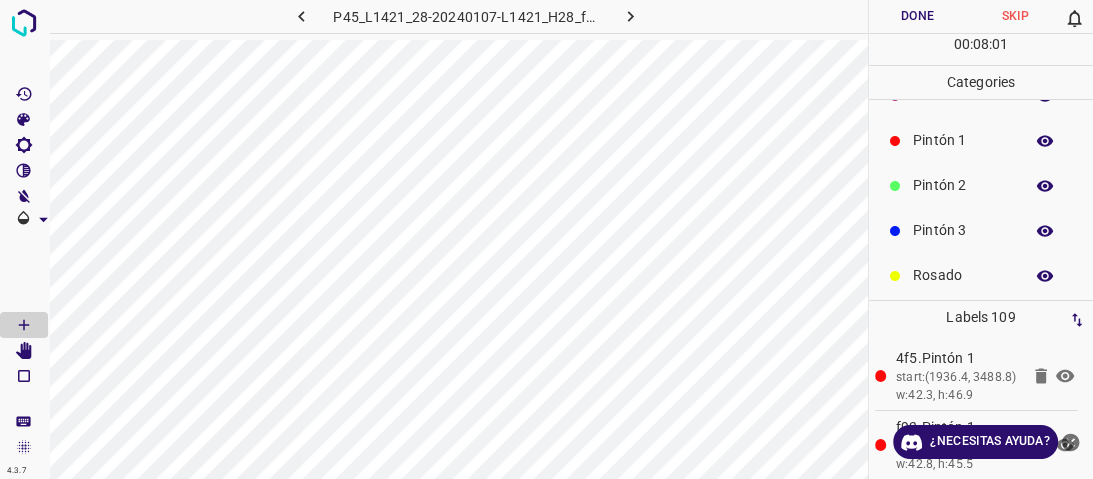 click on "Pintón 3" at bounding box center (963, 230) 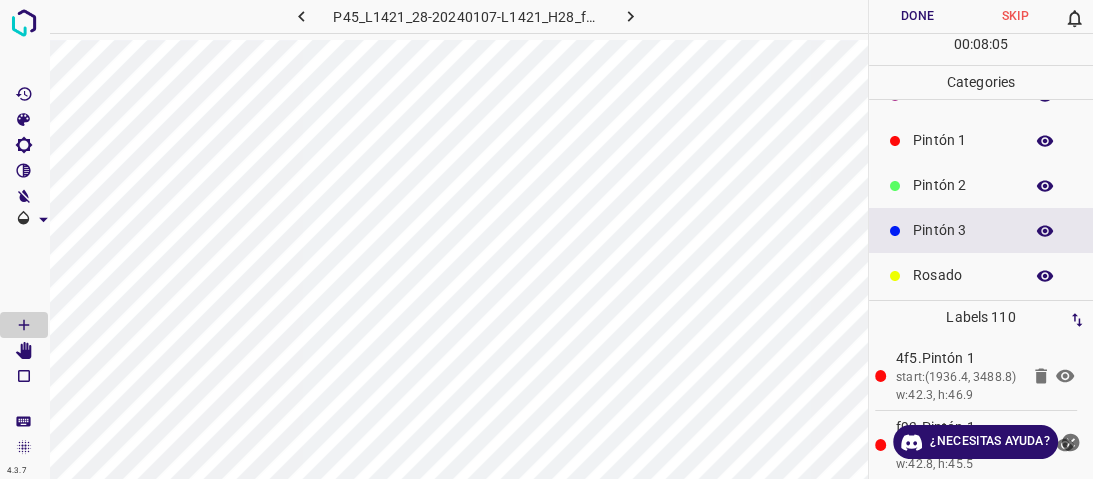 scroll, scrollTop: 176, scrollLeft: 0, axis: vertical 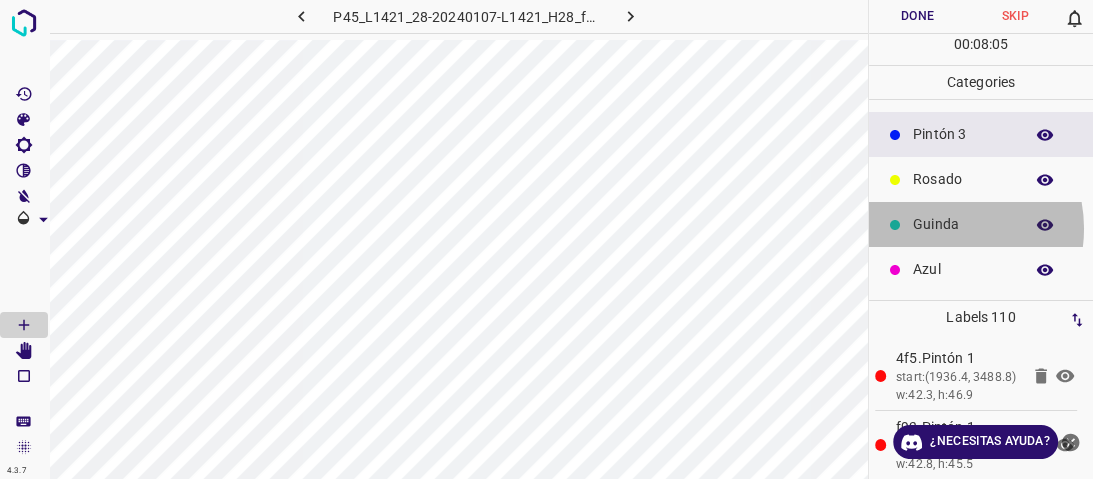 click on "Guinda" at bounding box center (963, 224) 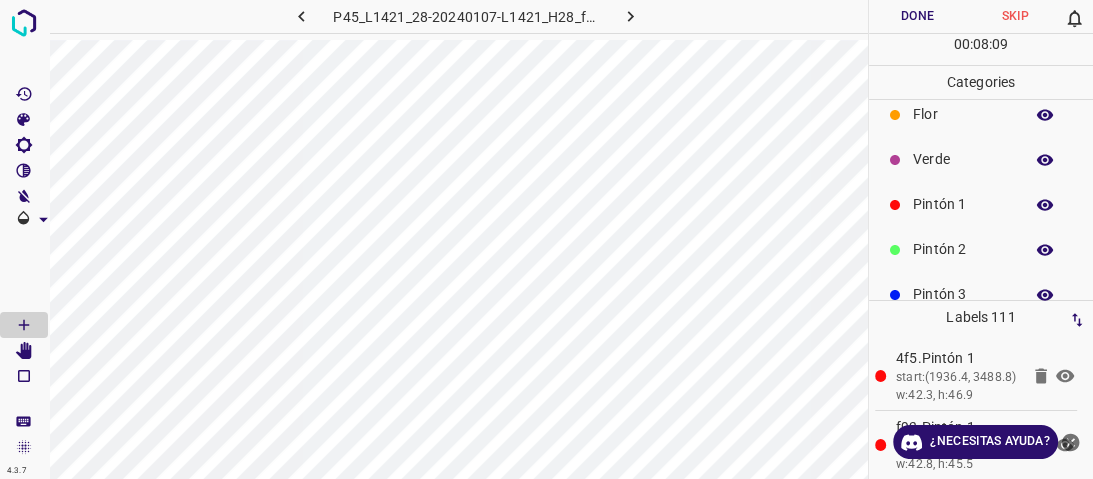 scroll, scrollTop: 12, scrollLeft: 0, axis: vertical 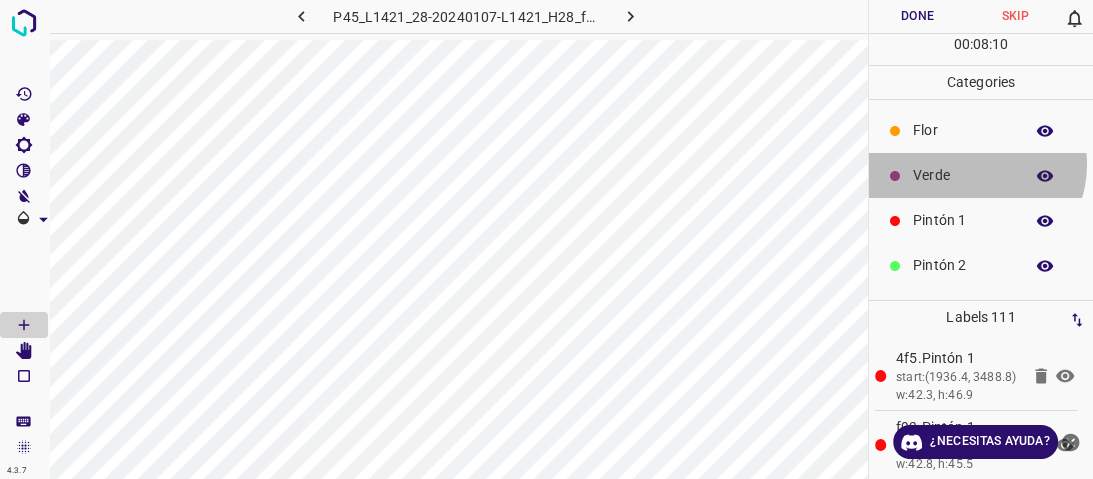 drag, startPoint x: 971, startPoint y: 164, endPoint x: 951, endPoint y: 176, distance: 23.323807 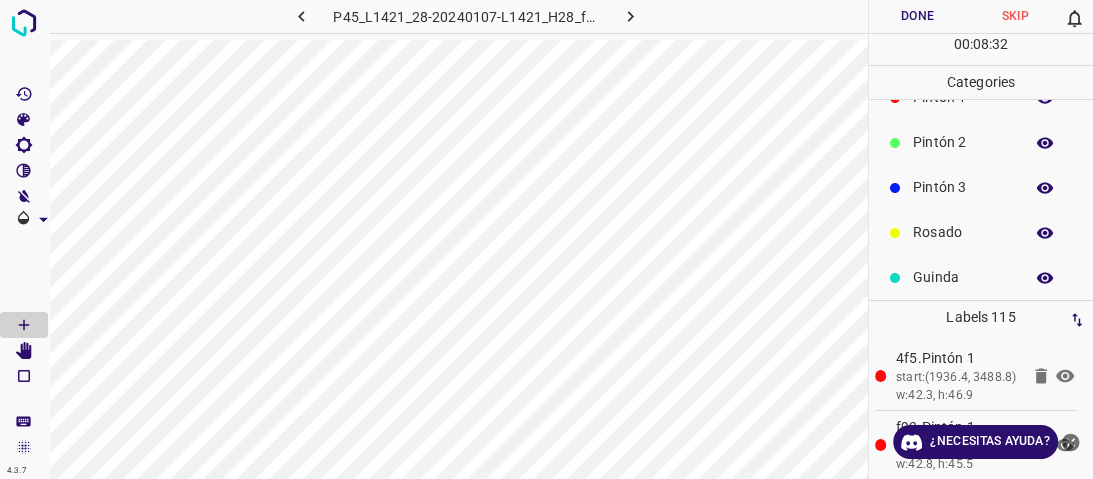 scroll, scrollTop: 176, scrollLeft: 0, axis: vertical 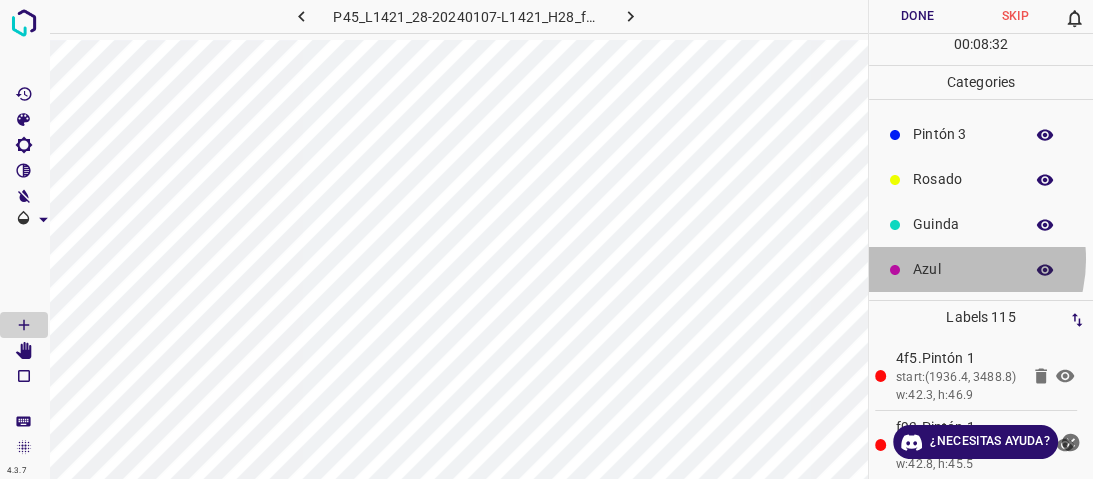 click on "Azul" at bounding box center (963, 269) 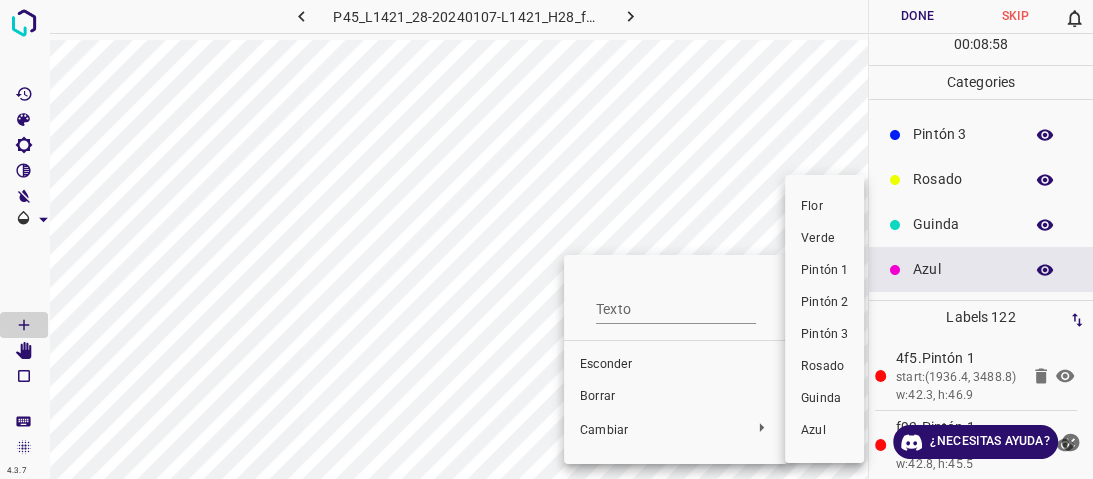 click at bounding box center [546, 239] 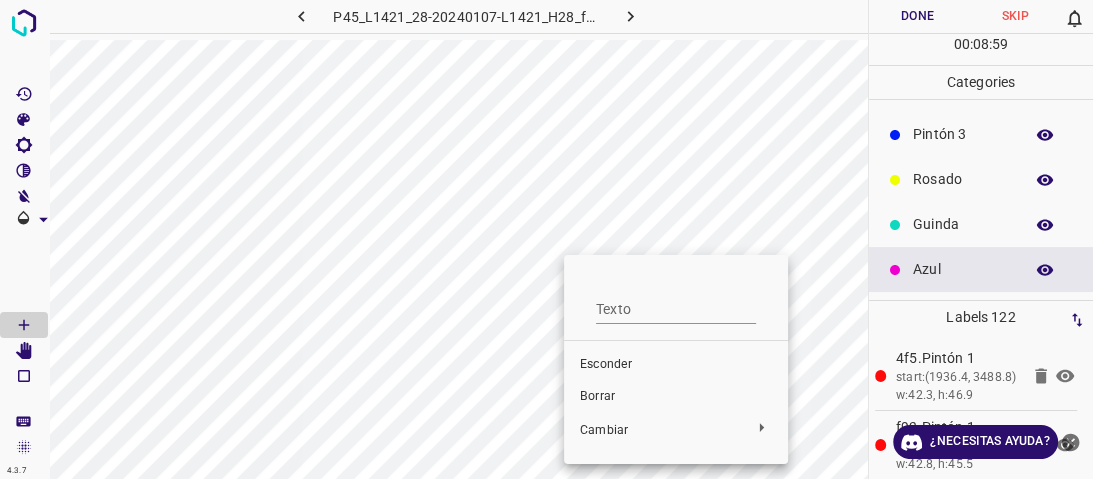 click at bounding box center (546, 239) 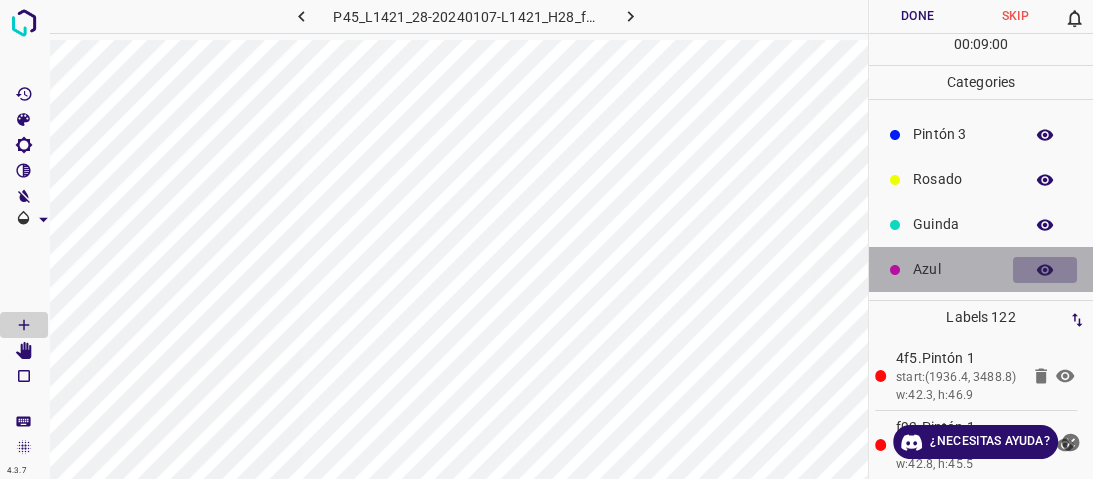 click 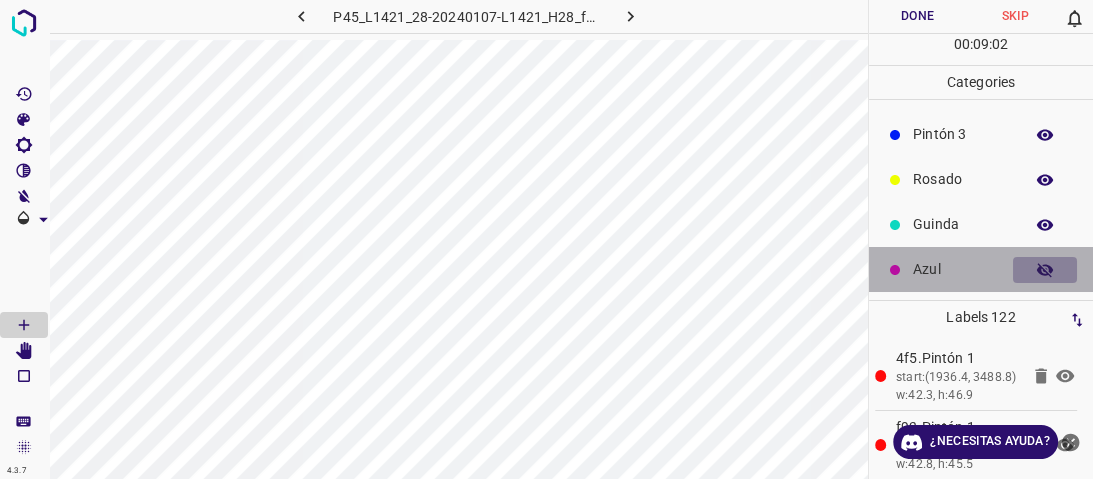 click 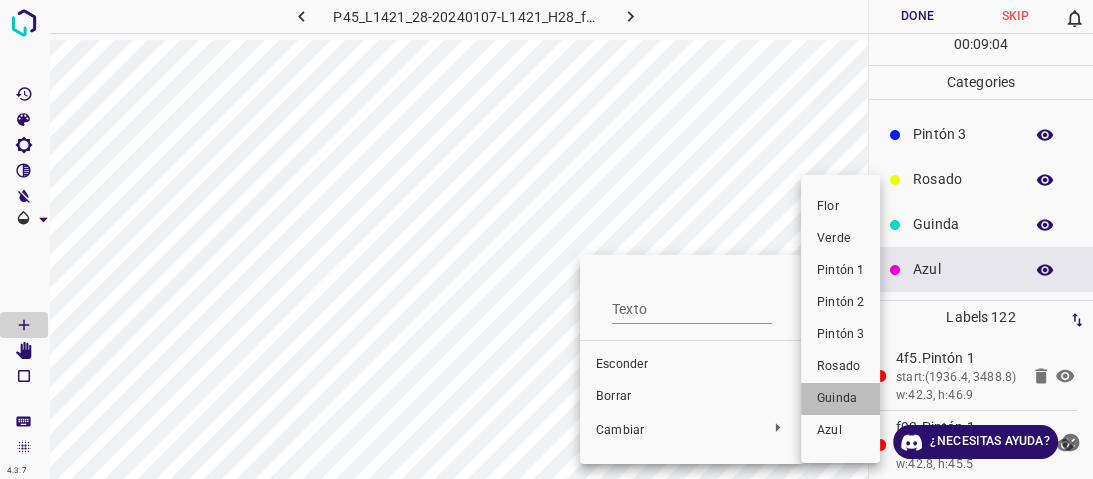 click on "Guinda" at bounding box center (837, 398) 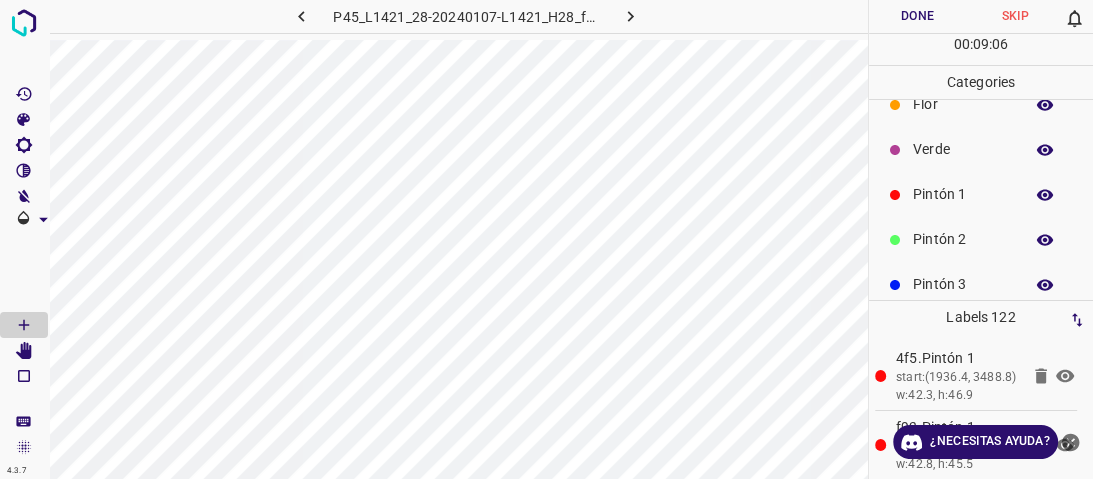 scroll, scrollTop: 0, scrollLeft: 0, axis: both 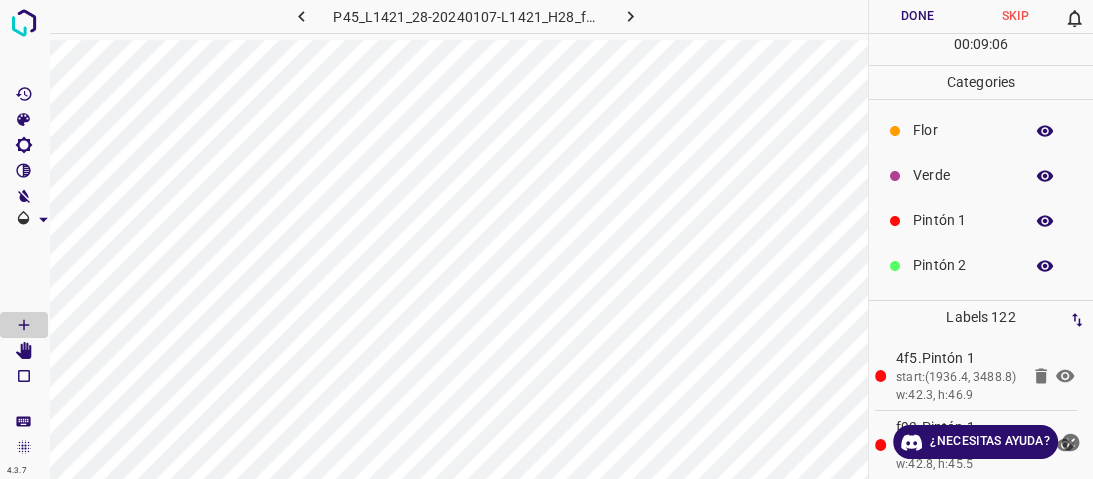 click on "Verde" at bounding box center (963, 175) 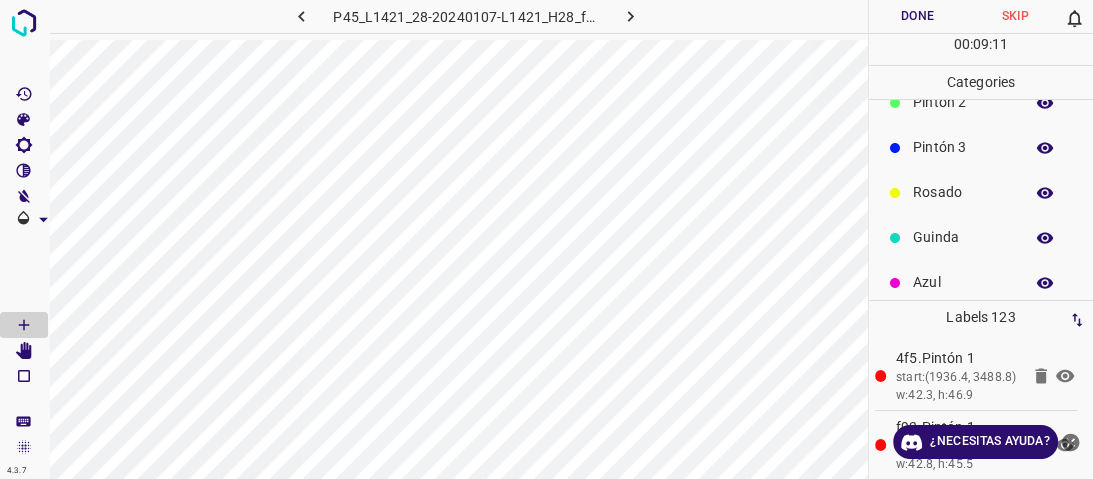 scroll, scrollTop: 176, scrollLeft: 0, axis: vertical 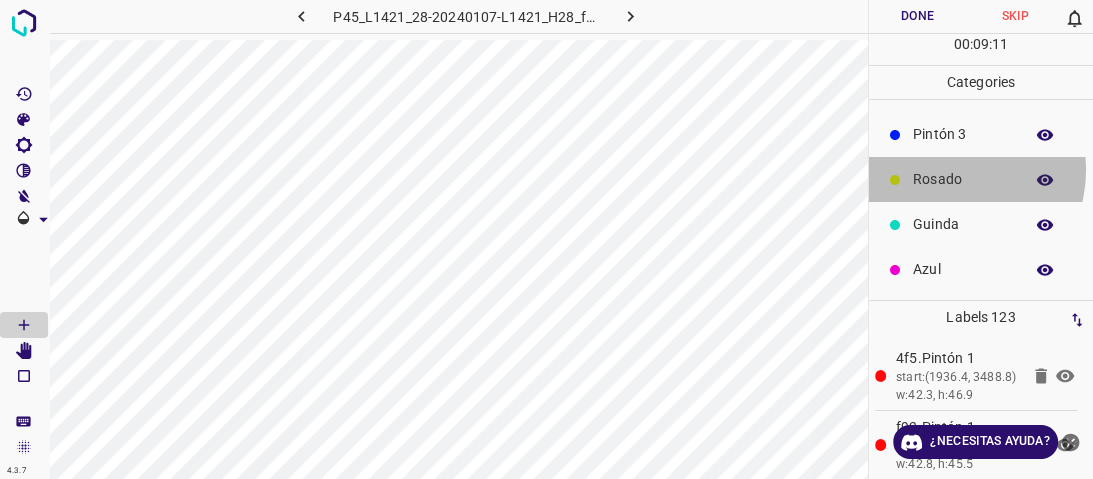 click on "Rosado" at bounding box center [963, 179] 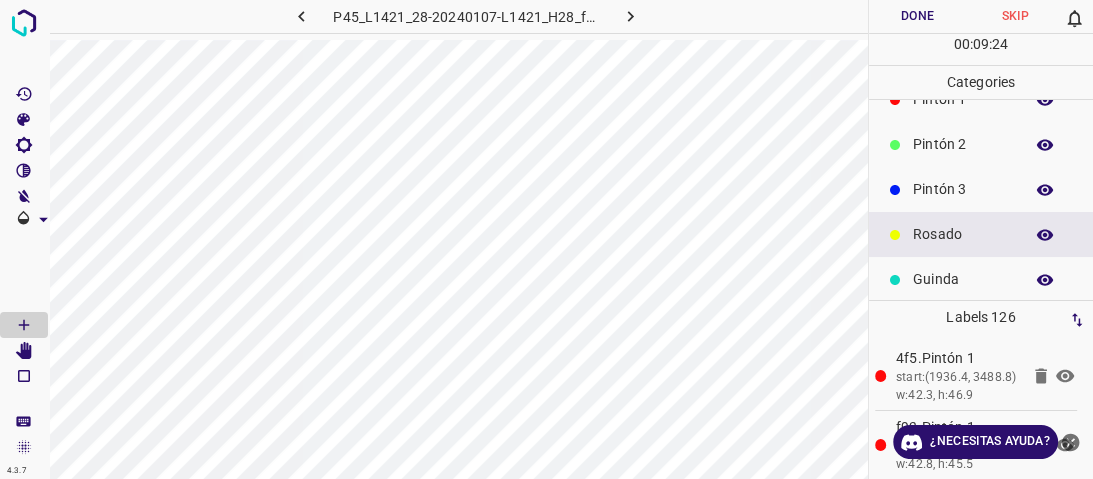 scroll, scrollTop: 96, scrollLeft: 0, axis: vertical 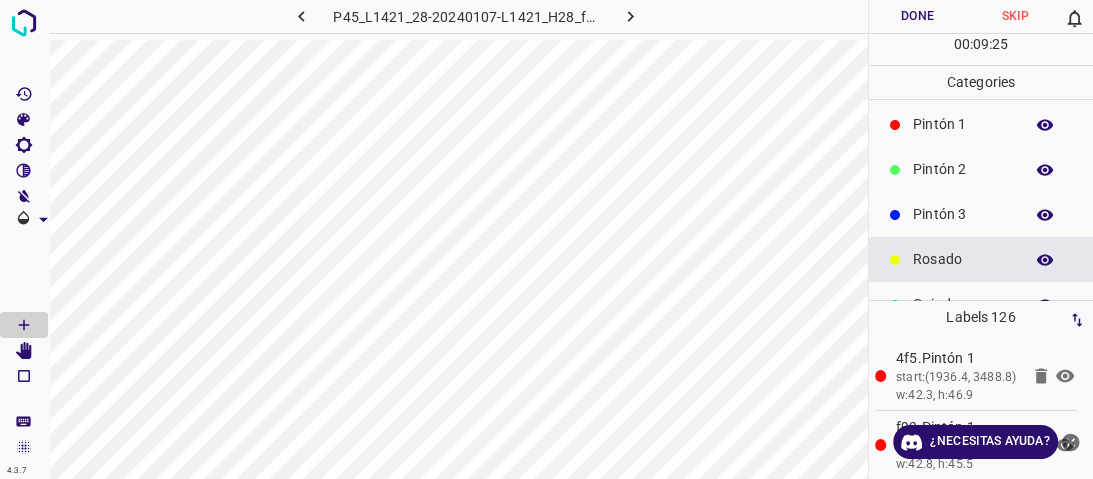 drag, startPoint x: 963, startPoint y: 198, endPoint x: 961, endPoint y: 208, distance: 10.198039 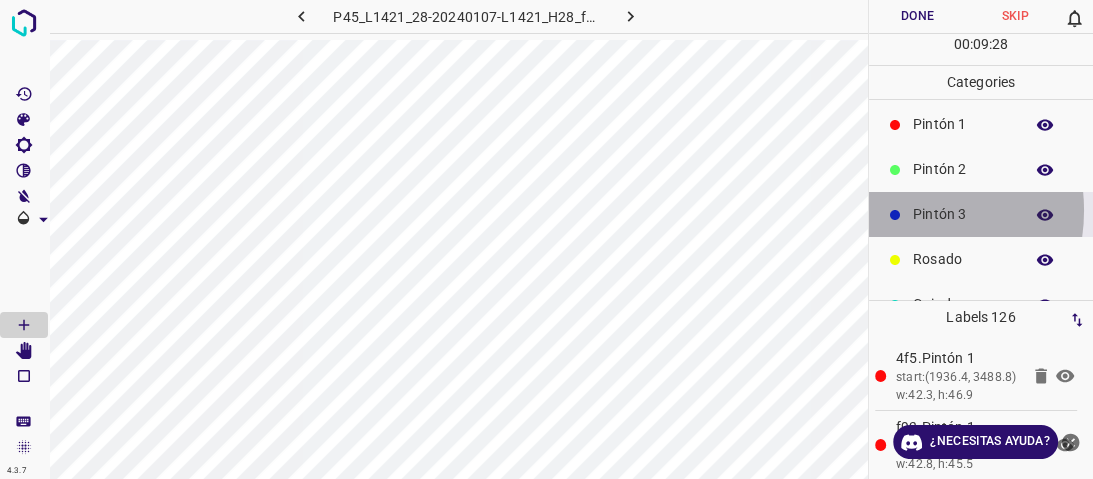 click 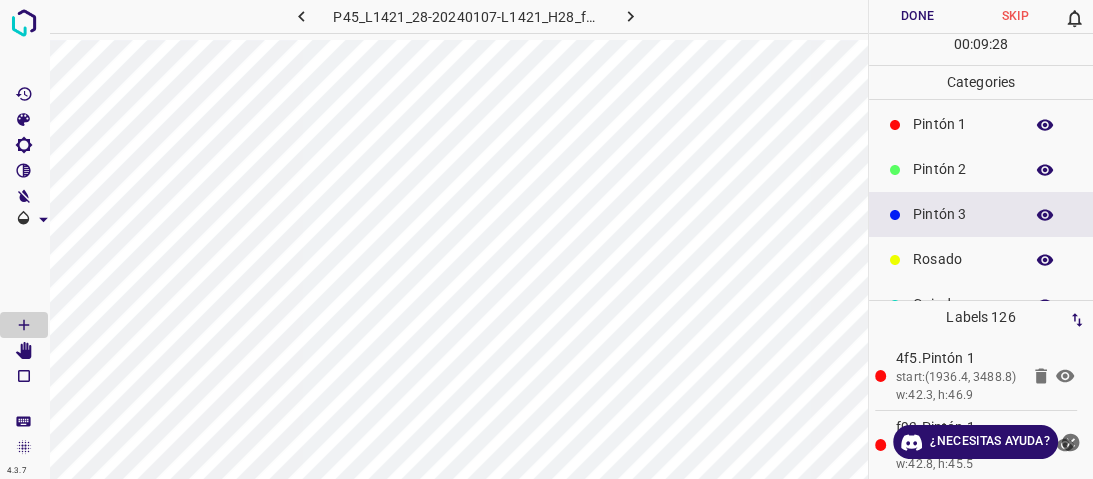 click 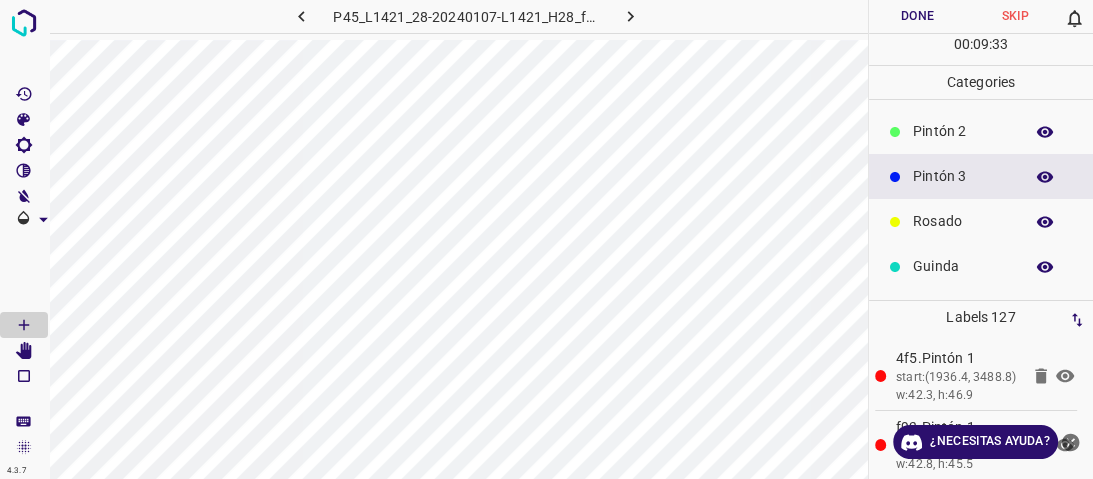 scroll, scrollTop: 176, scrollLeft: 0, axis: vertical 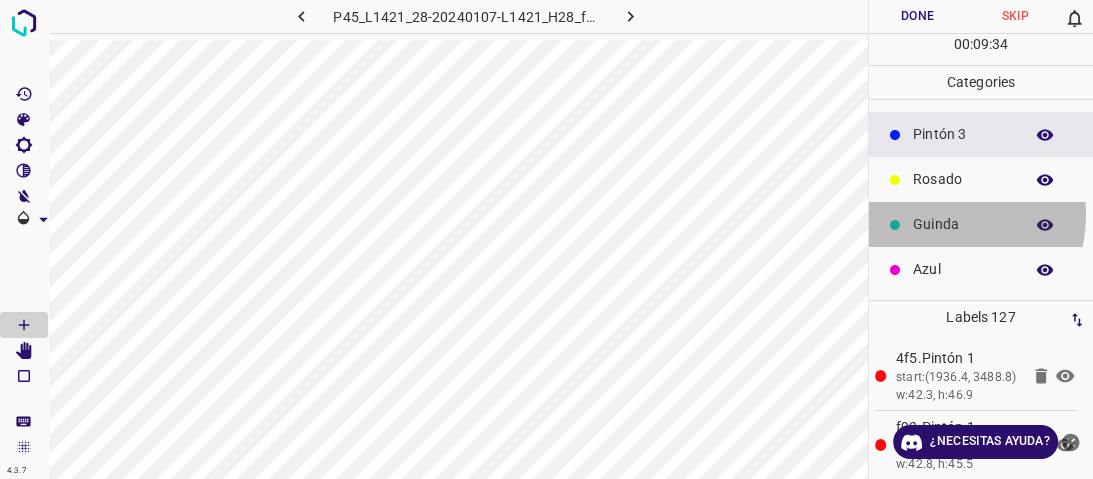 drag, startPoint x: 938, startPoint y: 215, endPoint x: 896, endPoint y: 236, distance: 46.957428 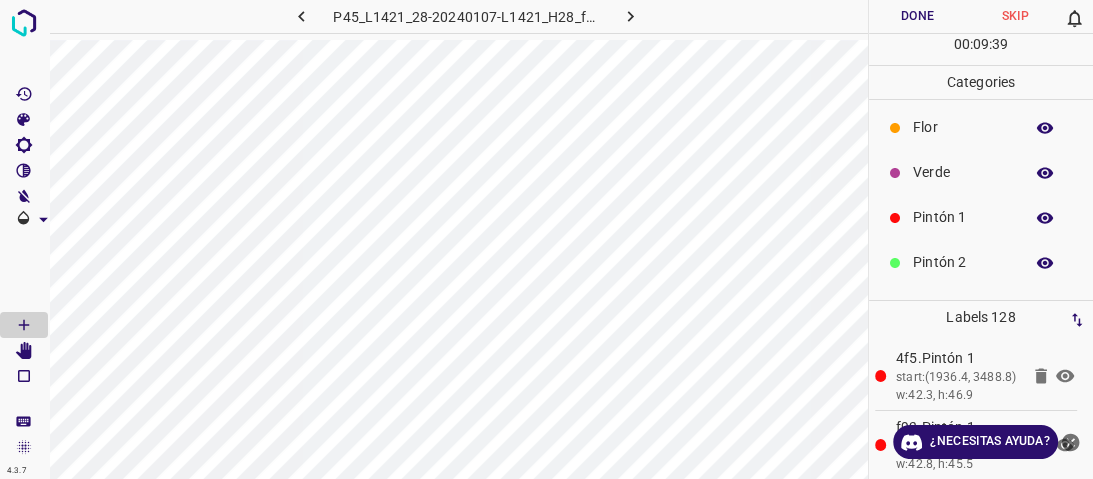 scroll, scrollTop: 0, scrollLeft: 0, axis: both 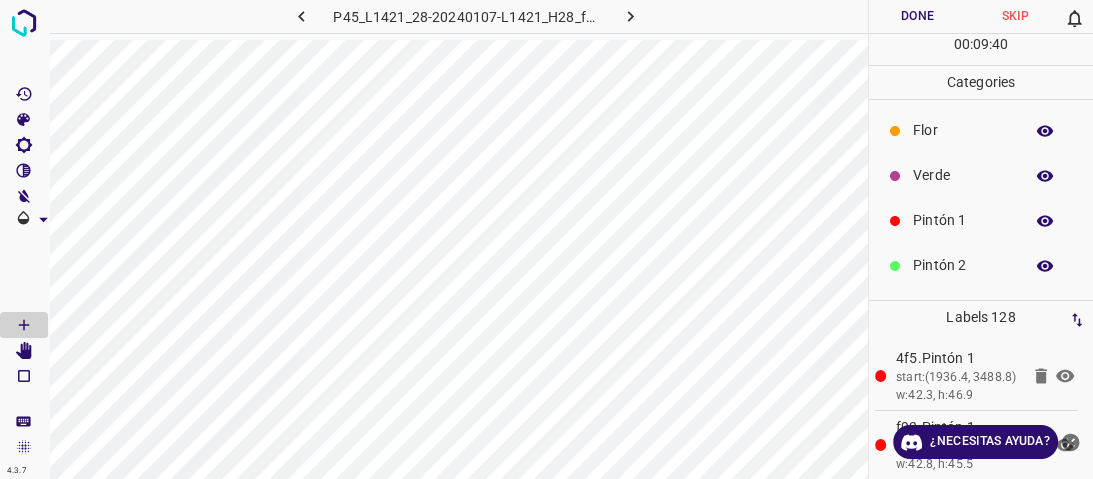 click on "Flor" at bounding box center [963, 130] 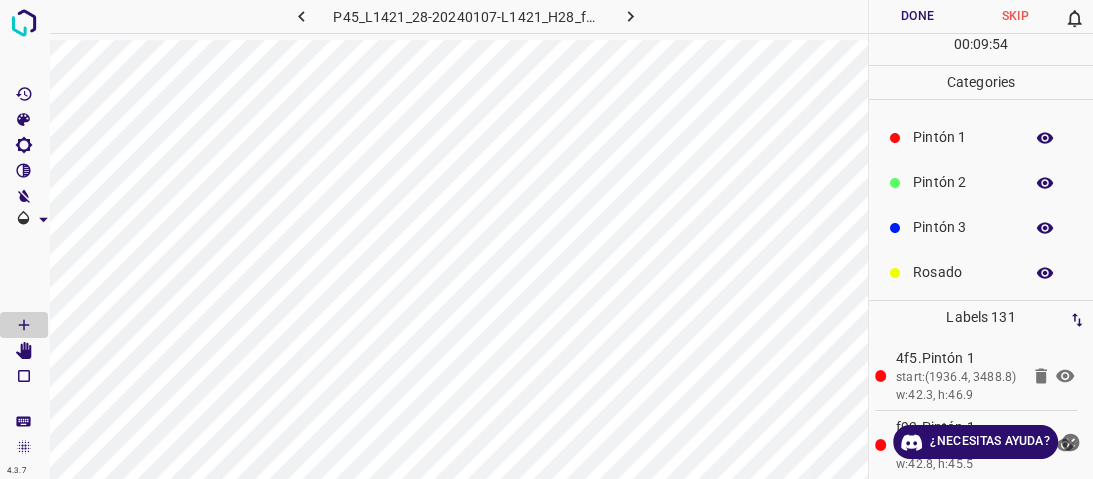 scroll, scrollTop: 160, scrollLeft: 0, axis: vertical 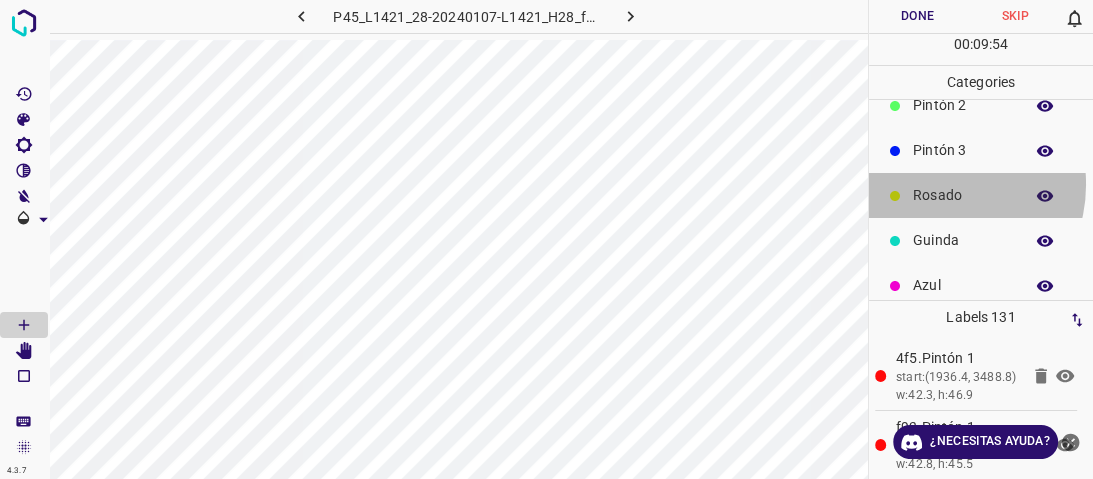 click on "Rosado" at bounding box center [981, 195] 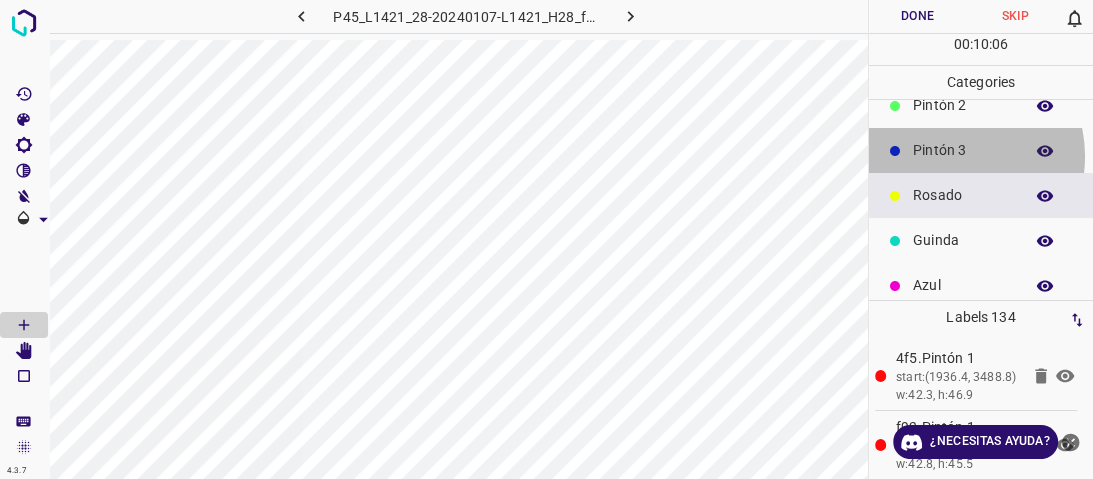 click on "Pintón 3" at bounding box center (963, 150) 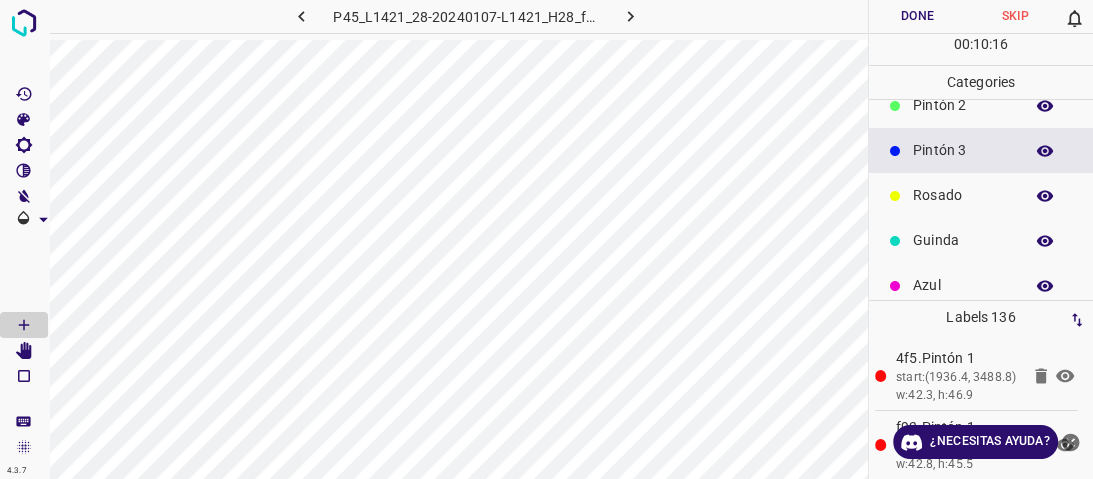 click on "Rosado" at bounding box center (963, 195) 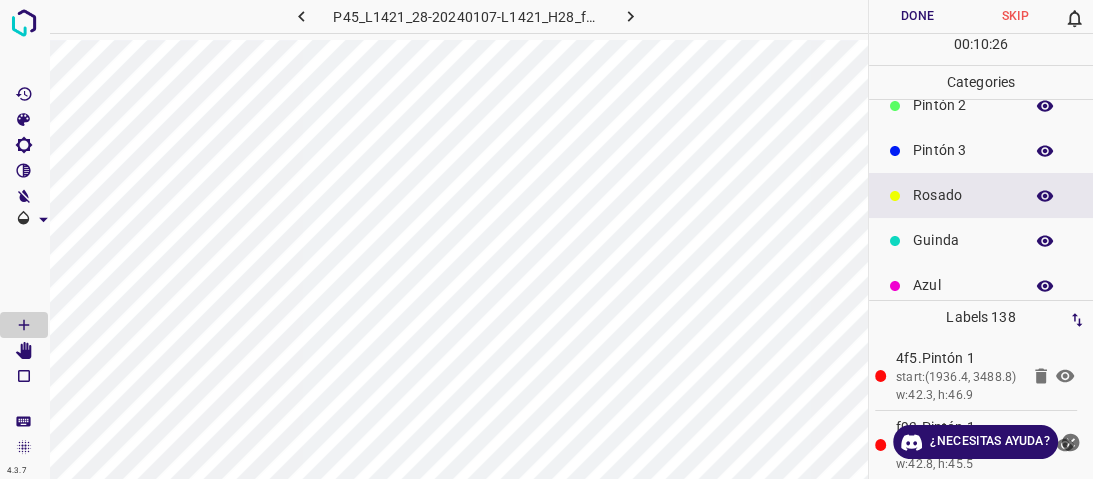 click on "Pintón 2" at bounding box center [963, 105] 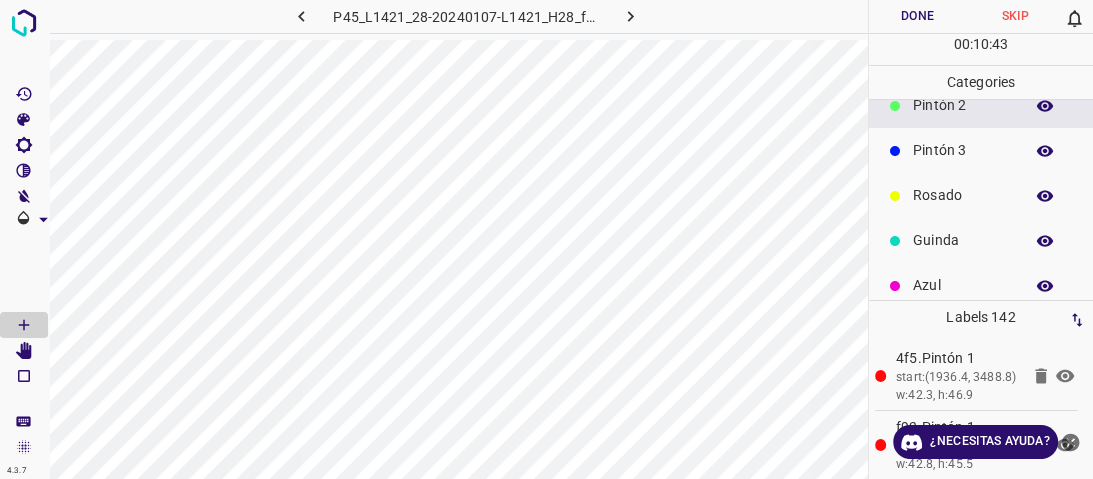 scroll, scrollTop: 176, scrollLeft: 0, axis: vertical 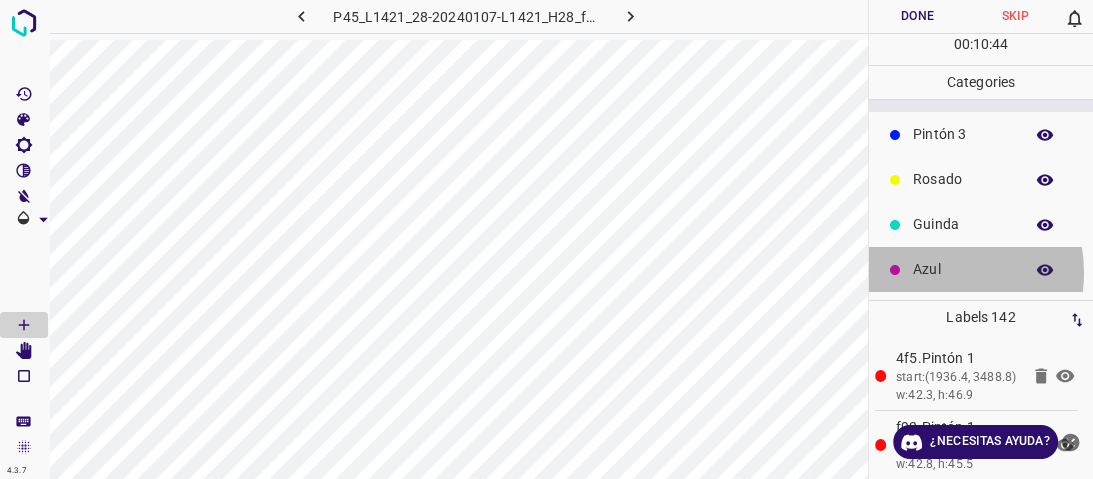 click on "Azul" at bounding box center [963, 269] 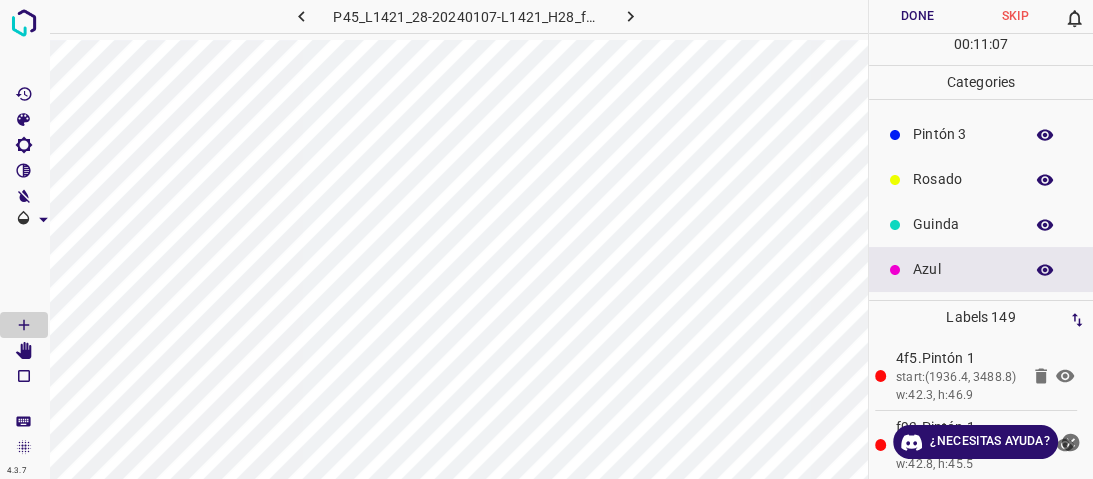 click on "Rosado" at bounding box center (963, 179) 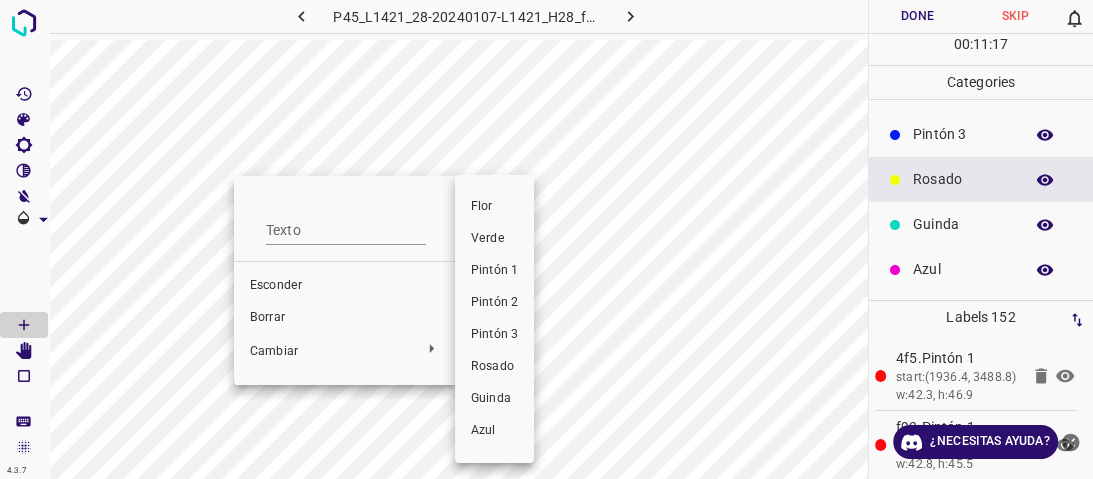 click on "Guinda" at bounding box center (491, 398) 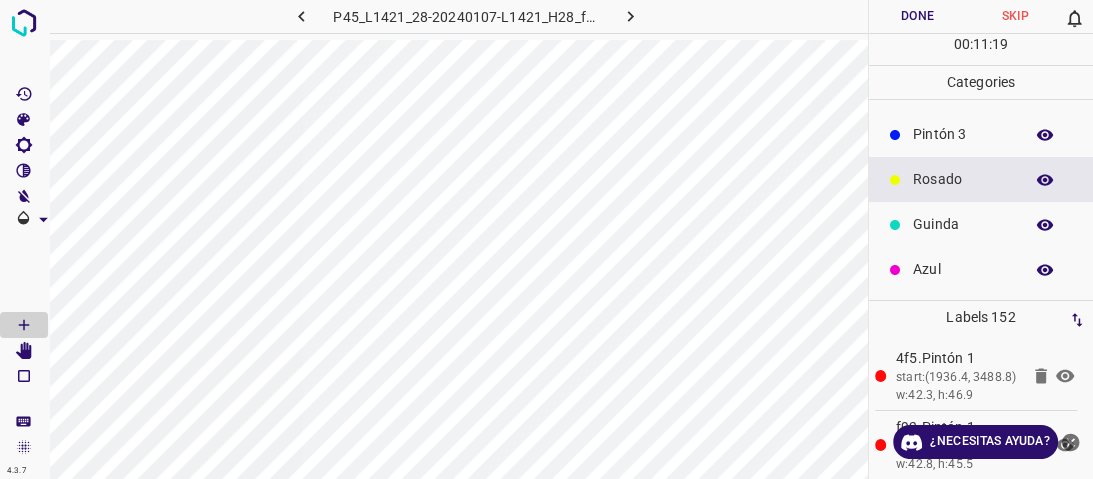 click on "Azul" at bounding box center [963, 269] 